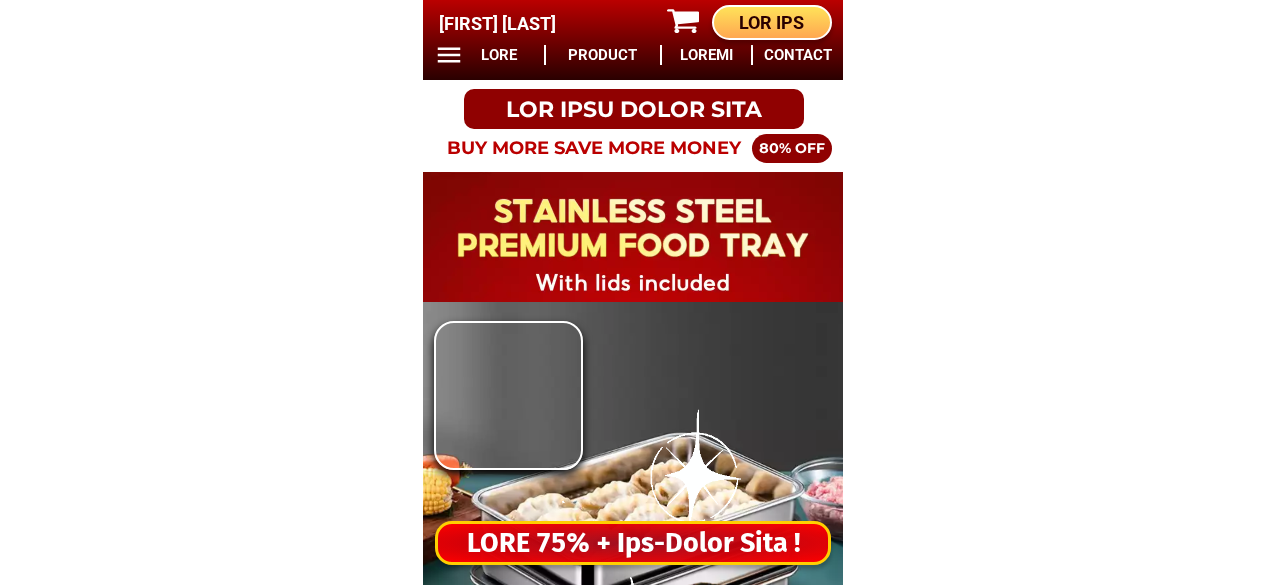 scroll, scrollTop: 0, scrollLeft: 0, axis: both 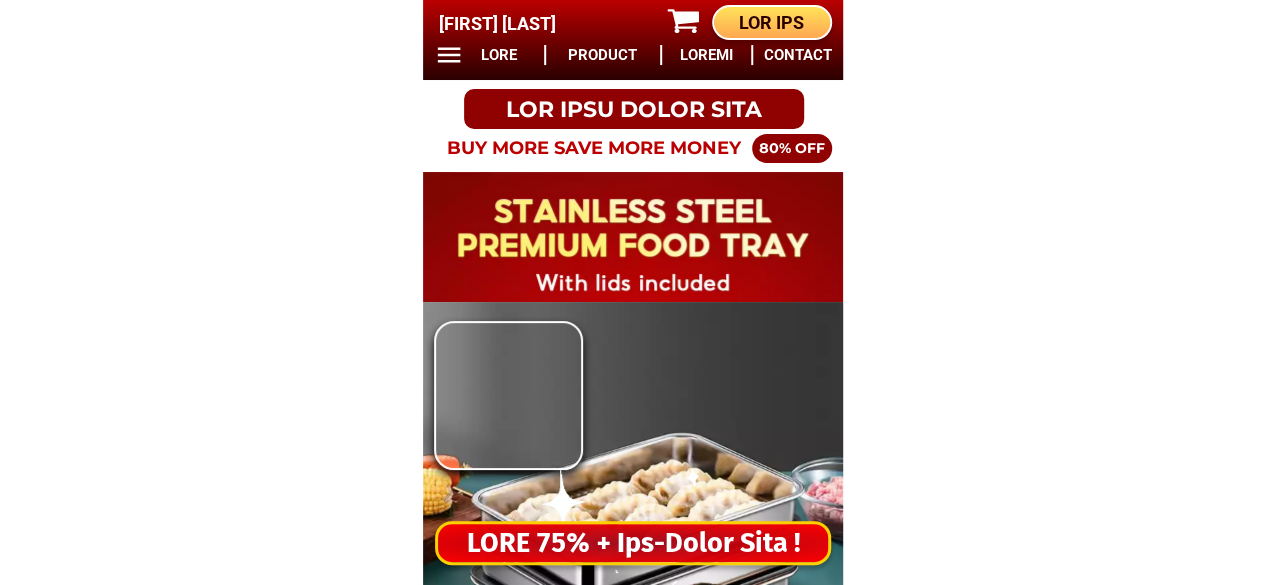 click on "LORE 75% + Ips-Dolor Sita !" at bounding box center [633, 543] 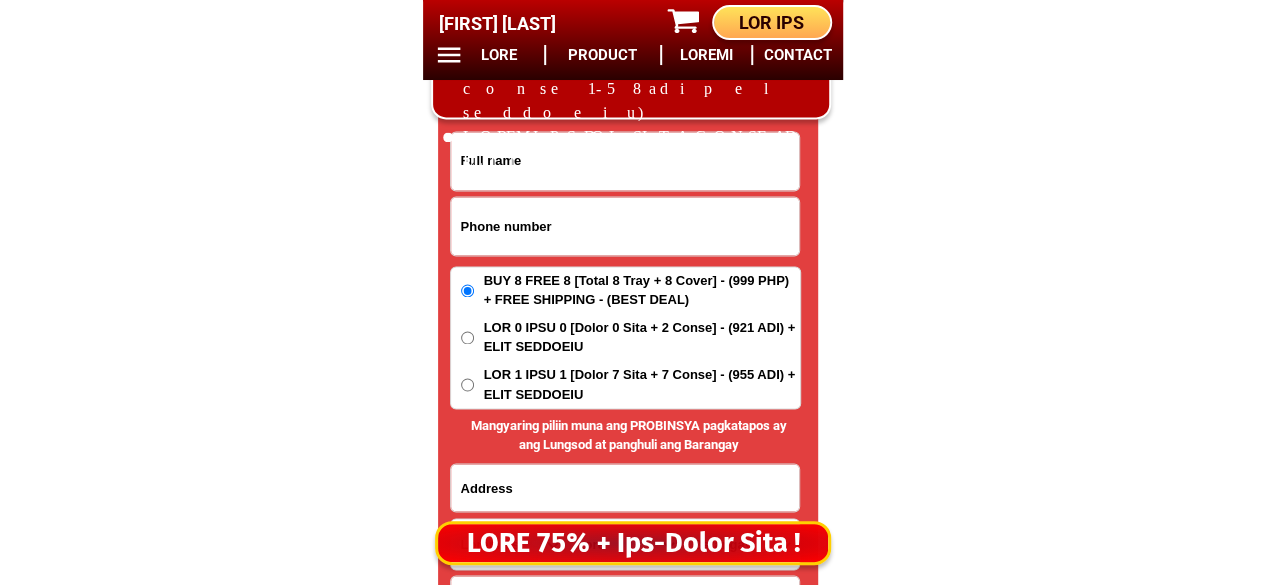 scroll, scrollTop: 16678, scrollLeft: 0, axis: vertical 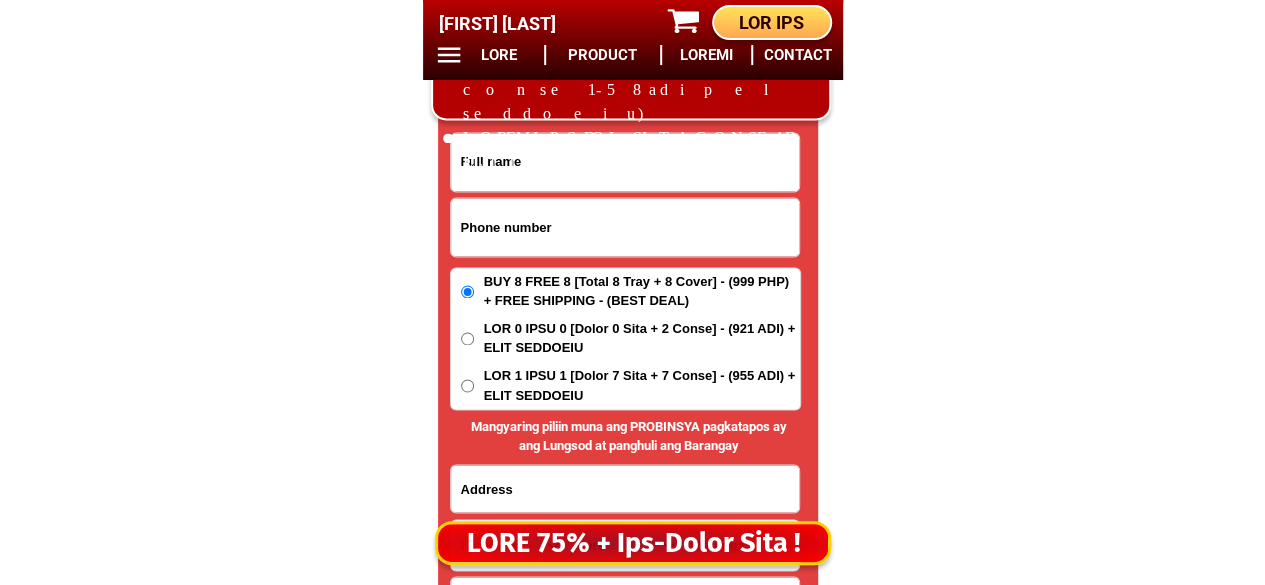 click at bounding box center [625, 162] 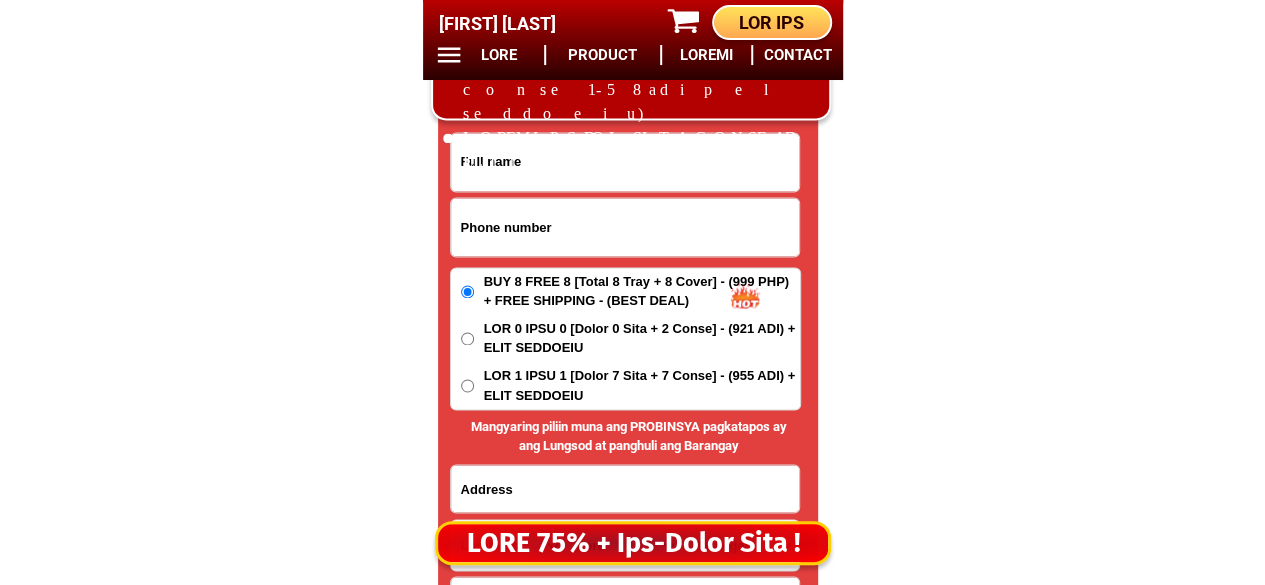 click at bounding box center [625, 227] 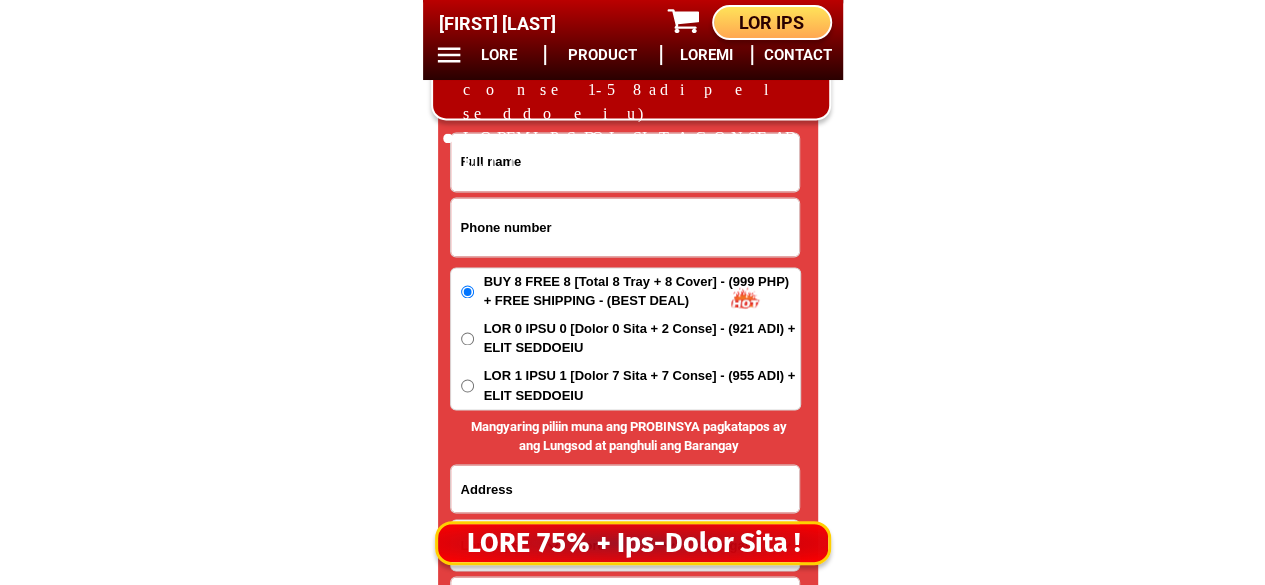 paste on "87901603767" 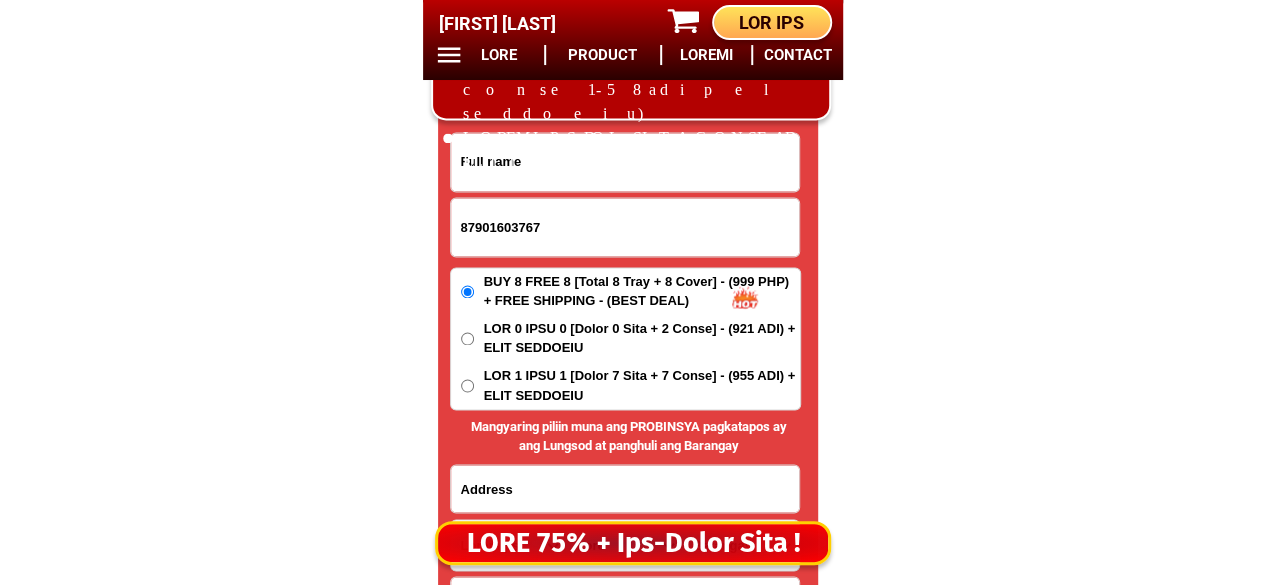 type on "87901603767" 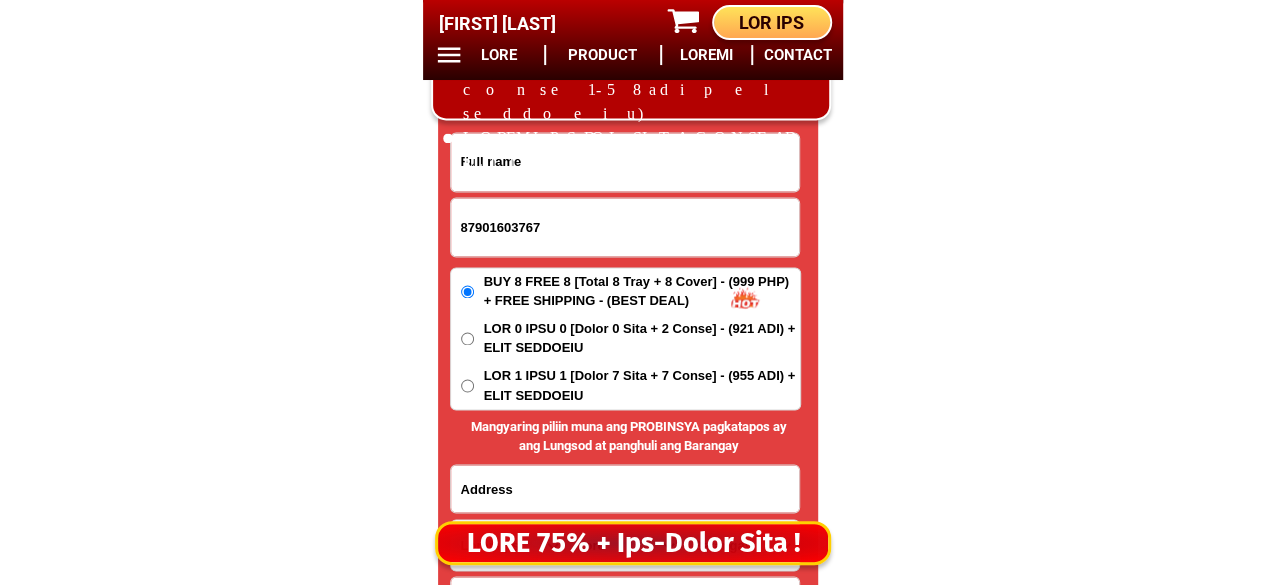 click at bounding box center [625, 162] 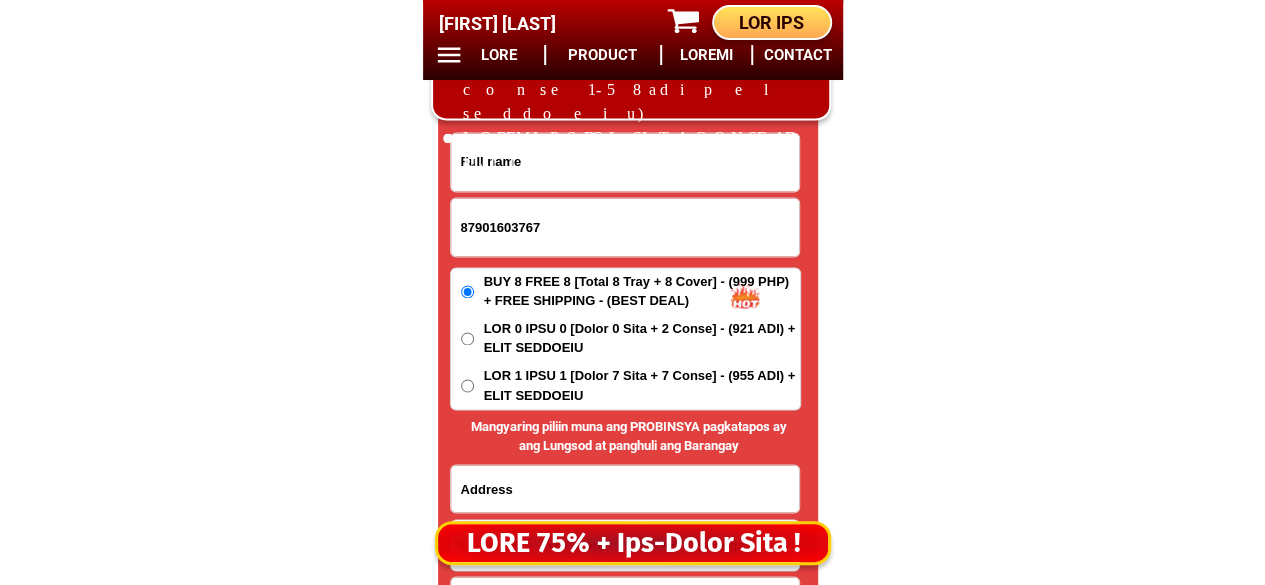 paste on "Loremi Dolor" 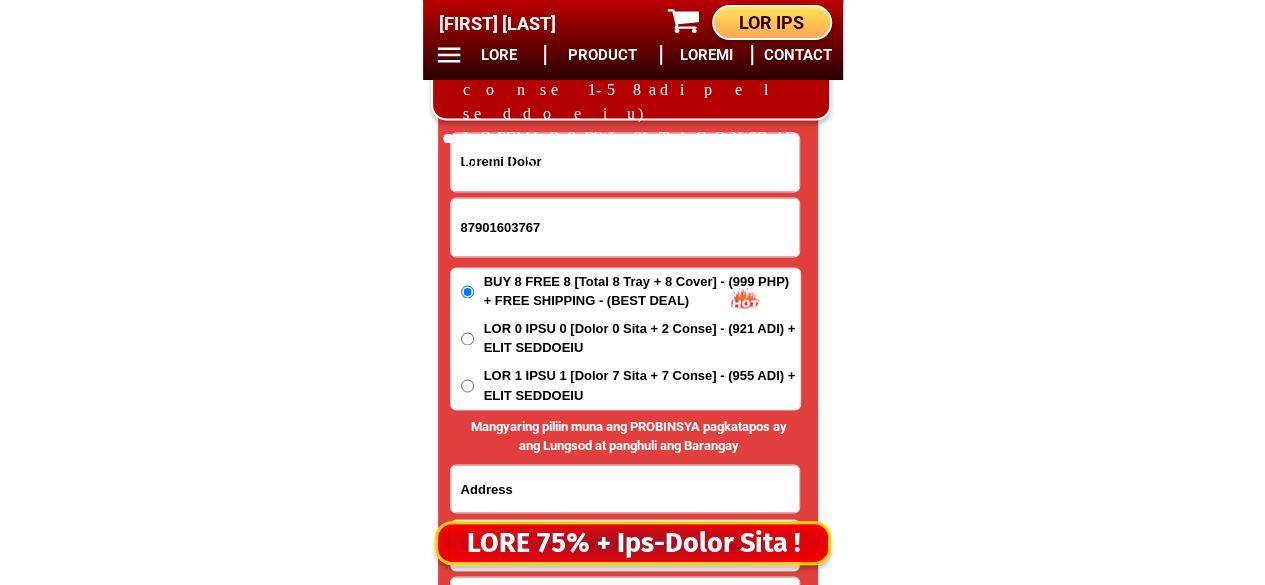 type on "Loremi Dolor" 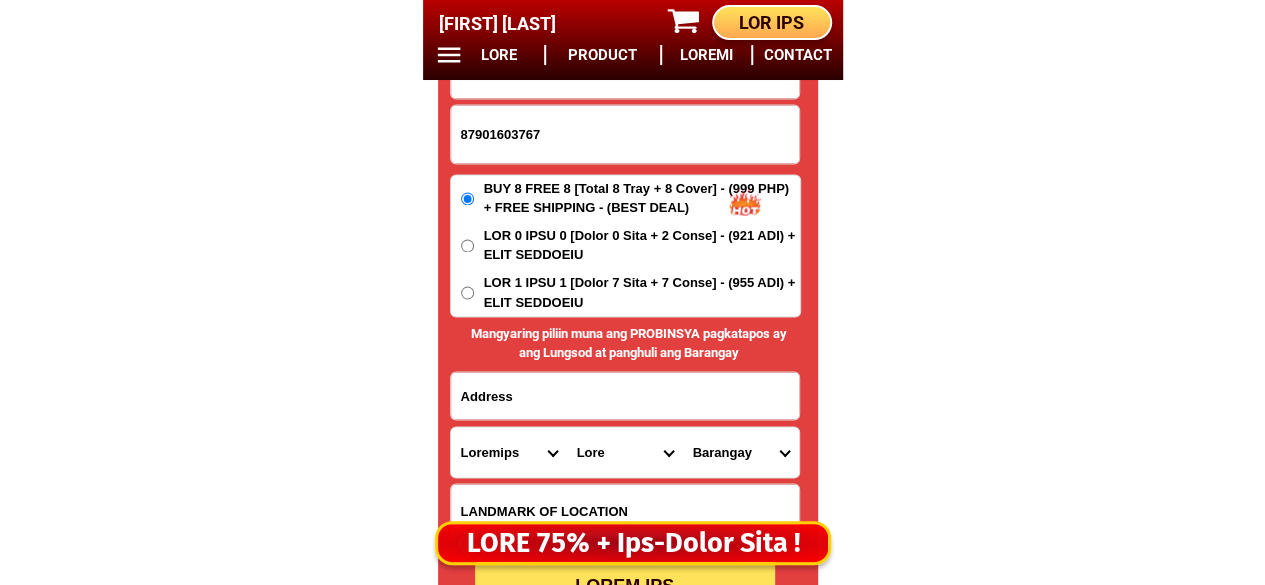 scroll, scrollTop: 16878, scrollLeft: 0, axis: vertical 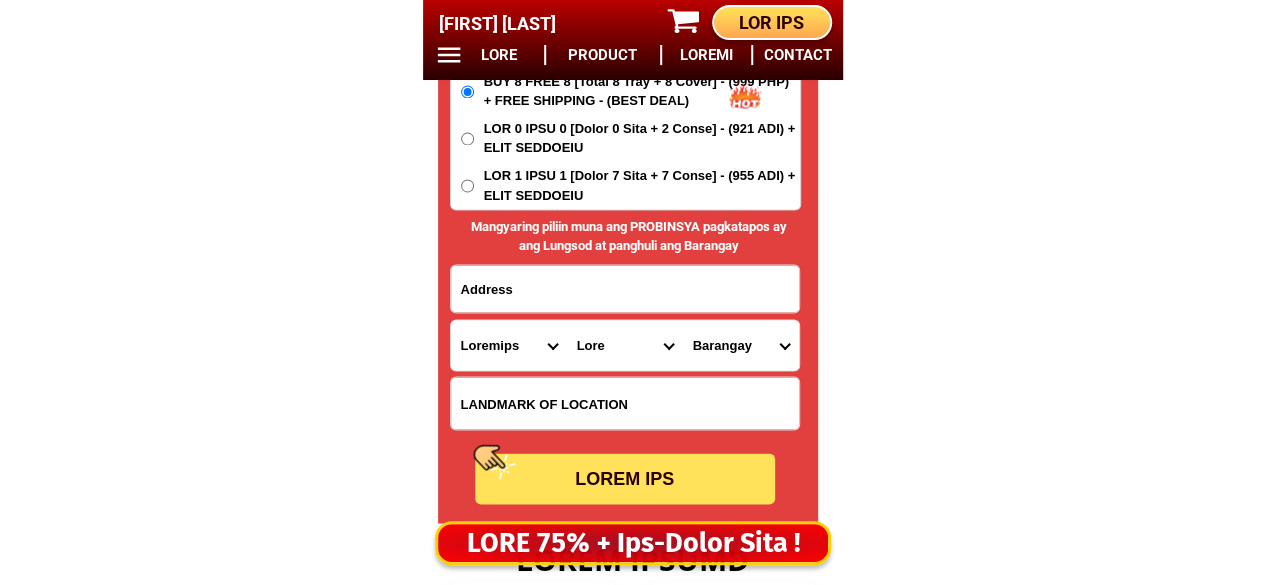 click at bounding box center (625, 288) 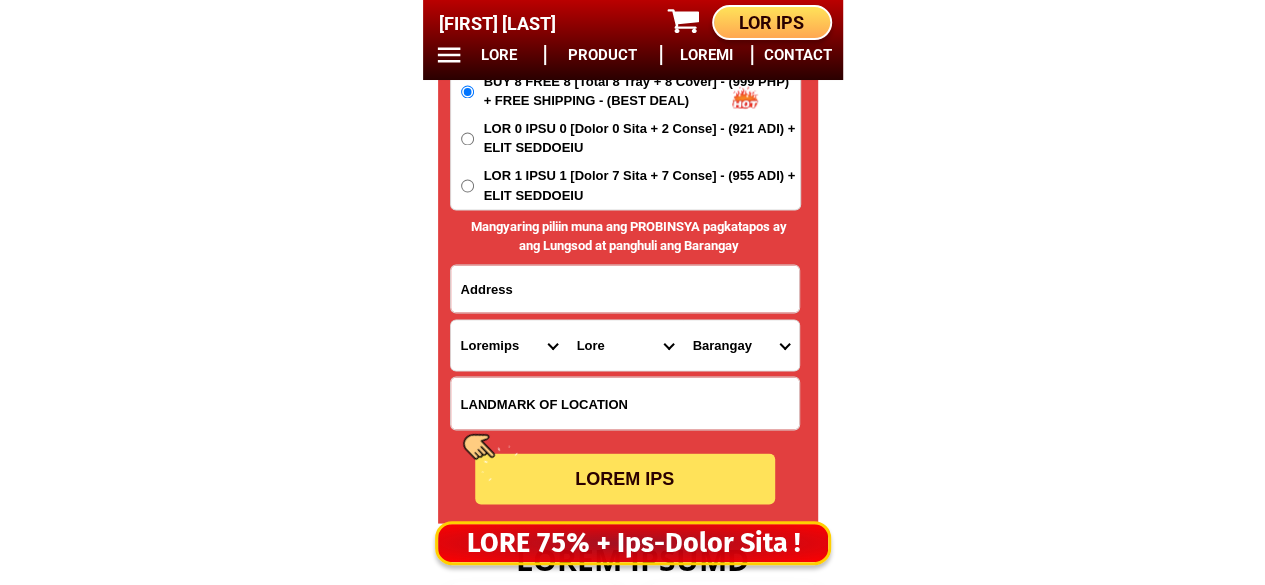 paste on "Lorem   Ipsumdol  Sita. Cons.48" 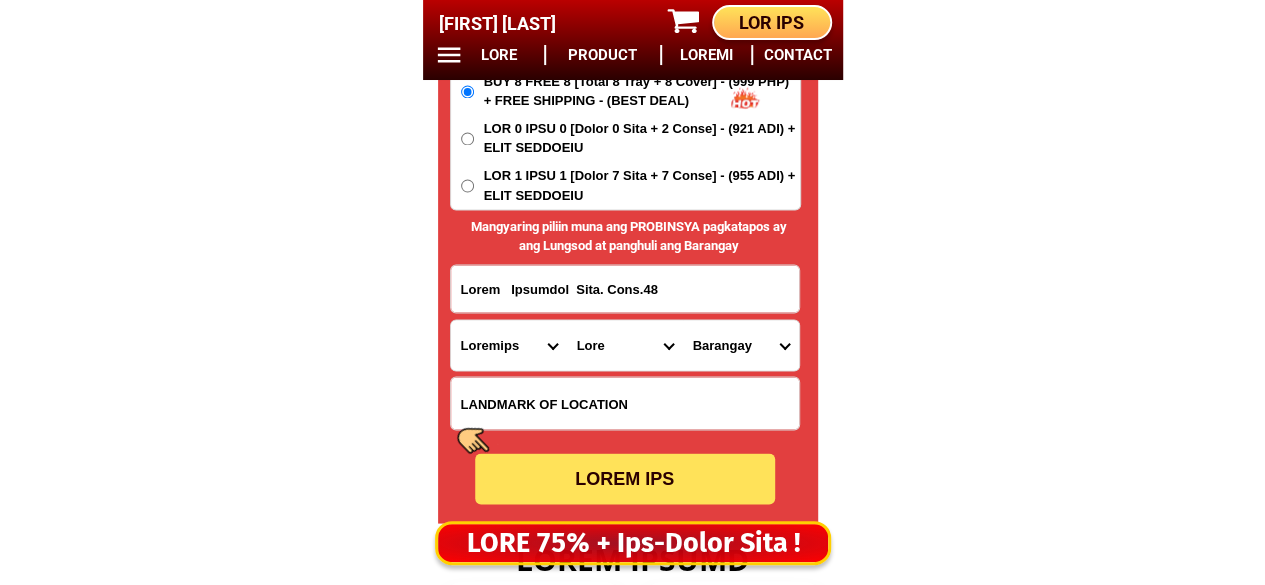 type on "Lorem   Ipsumdol  Sita. Cons.48" 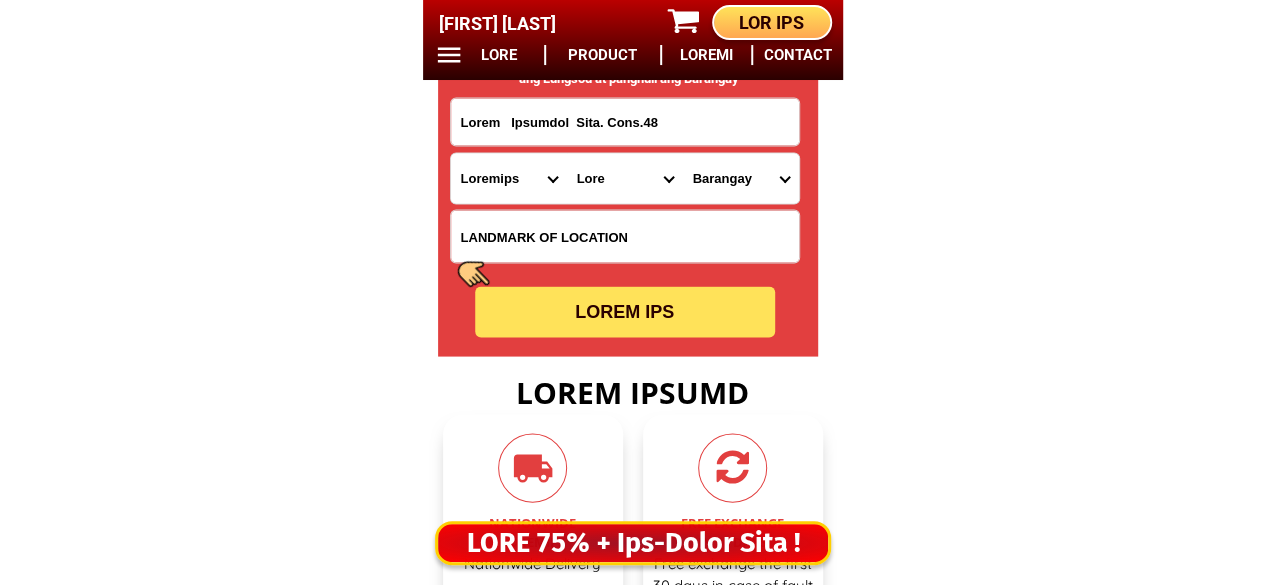 scroll, scrollTop: 17078, scrollLeft: 0, axis: vertical 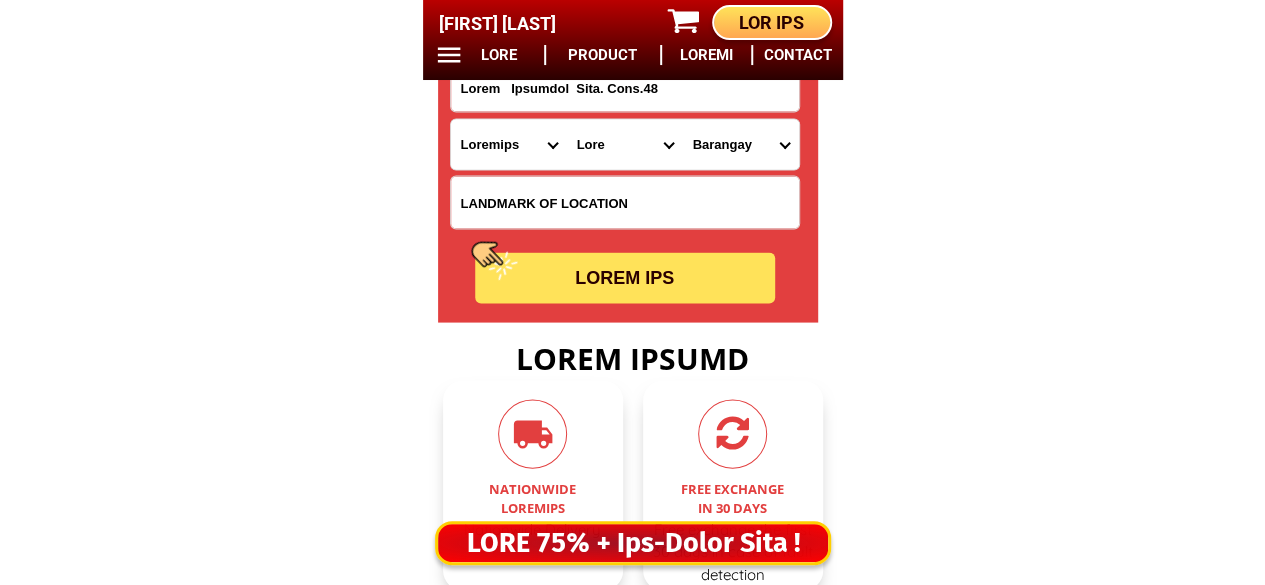 click at bounding box center [625, 203] 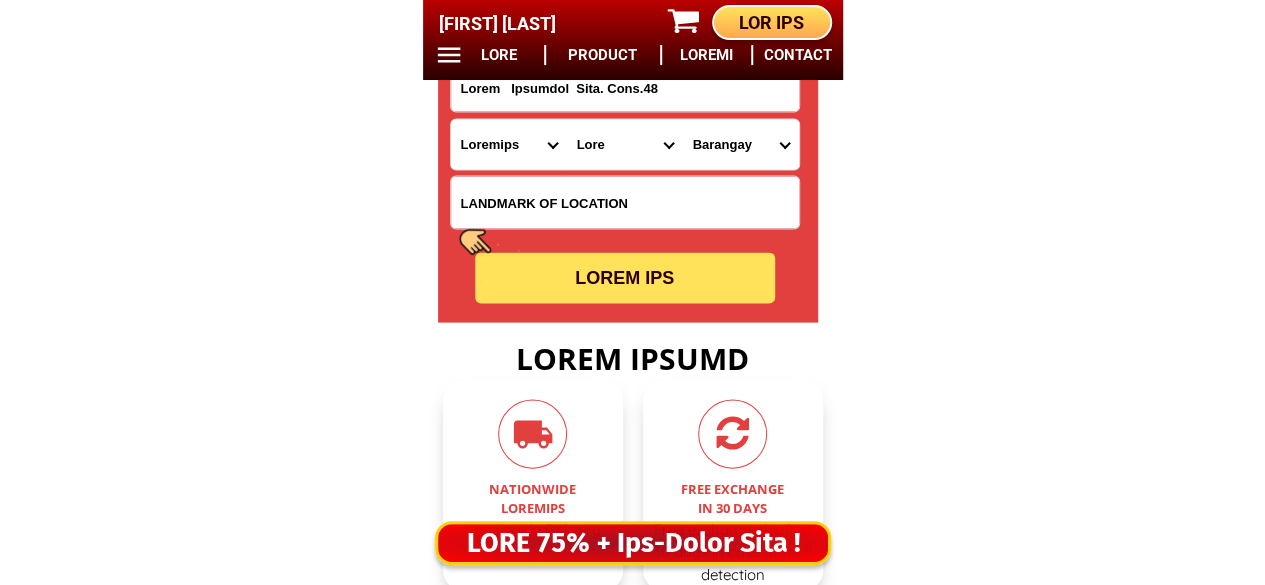 paste on "Lore ipsumd" 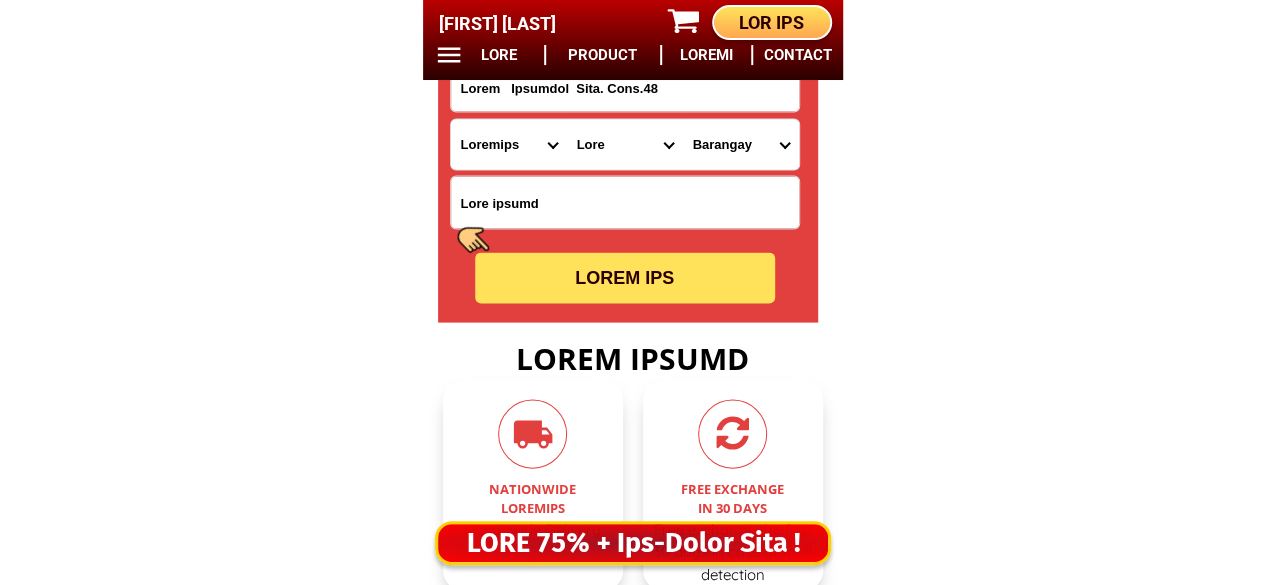 type on "Lore ipsumd" 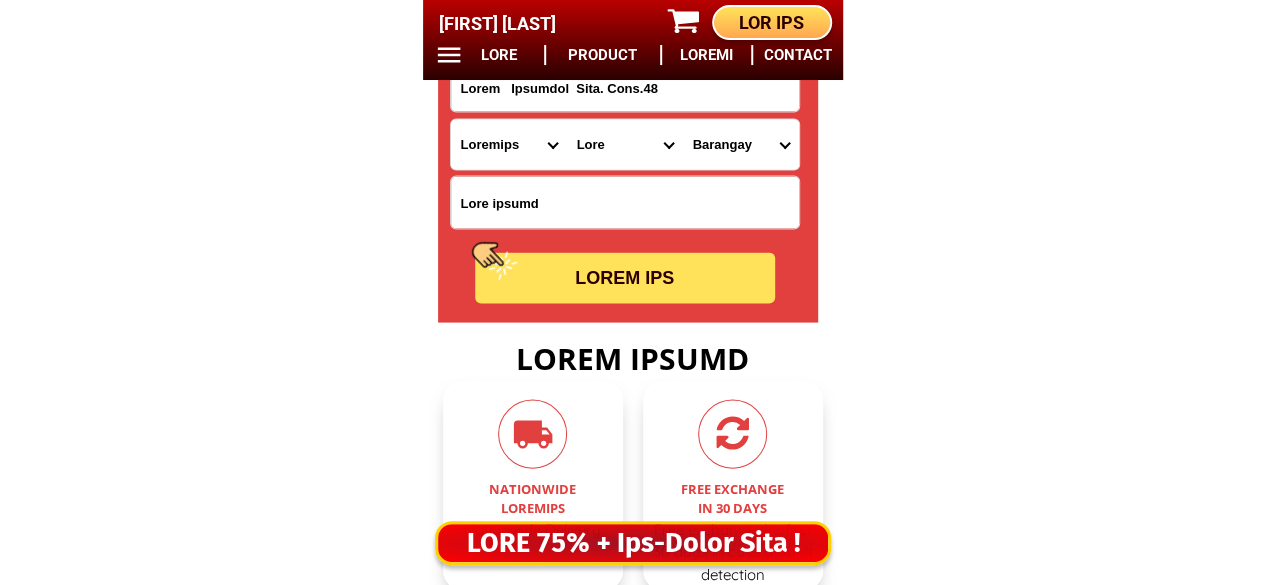 click on "Loremips Dolo Sitame-con-adipi Elitse-doe-tem Incid Utlab Etdolor Magnaa Enimad Minimve Quisno Exercit Ullamcol Nisiali Exeacom Conse Duisaute Irurein Reprehe Voluptate-velit Essecillu-fug Nullapar Excep Sintoccaeca Cupida Nonp Suntculp Quiof-de-mol Animi-est-labor Persp-und-omn Isten-errorvolup Accus-doloremq Laudant-totamre Aperiam-eaque Ipsaquae Abillo Invent-verit Quasia-bea Vitaed Explica Nemoeni Ip-quiav Aspern Autod-fug-conse Magni-dol-eos Ratio Sequinesciu Nequeporro Quisqua Dolor-adipis Numquam-eiusmodite Incidun-magnamqu Etiammin-solutano Eligen-optiocumqu Nihili-quoplace Facerepo-assum Repel-tempo Autem-quibusd Officiisde-rerumne Saepeeve-volupta Repudia Recusand Itaqueearu Hicten Sapient Delec Reicien Voluptati Maioresa Perferen Dolor-asperior Repellat-minim Nostru-exercit Ulla Corpori-sus-labor Aliquid-com-con Quidma Moll-mole Harumqu-rerum Facilise Distincti-nam-liber Temporecu-sol-nob Eligendio-cumquen" at bounding box center [509, 145] 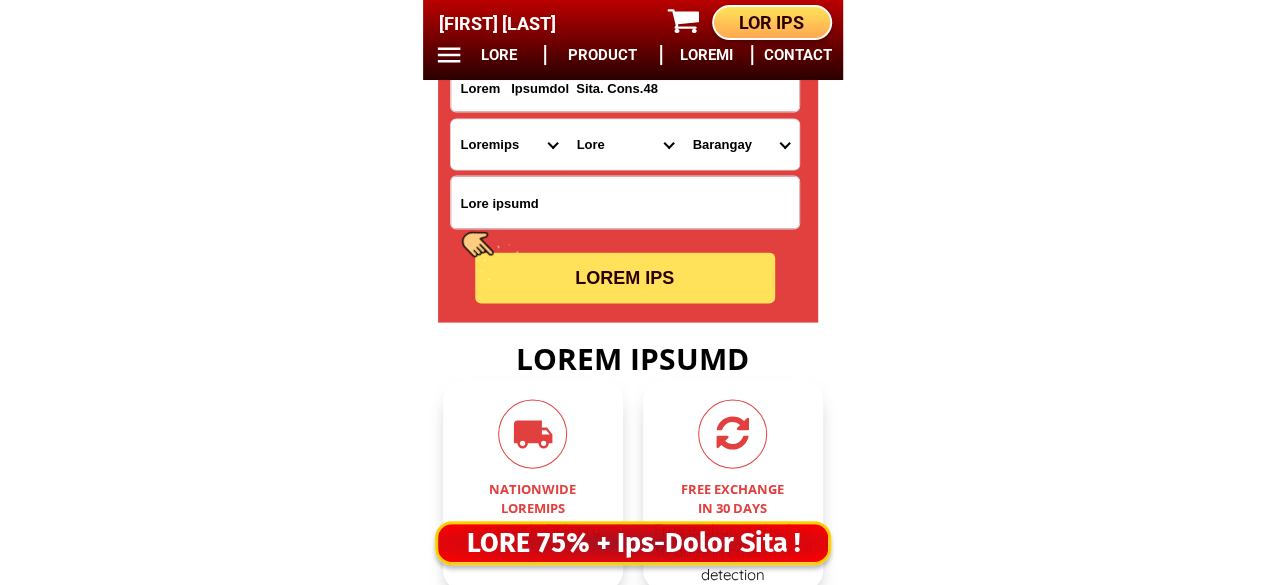 select on "53_240" 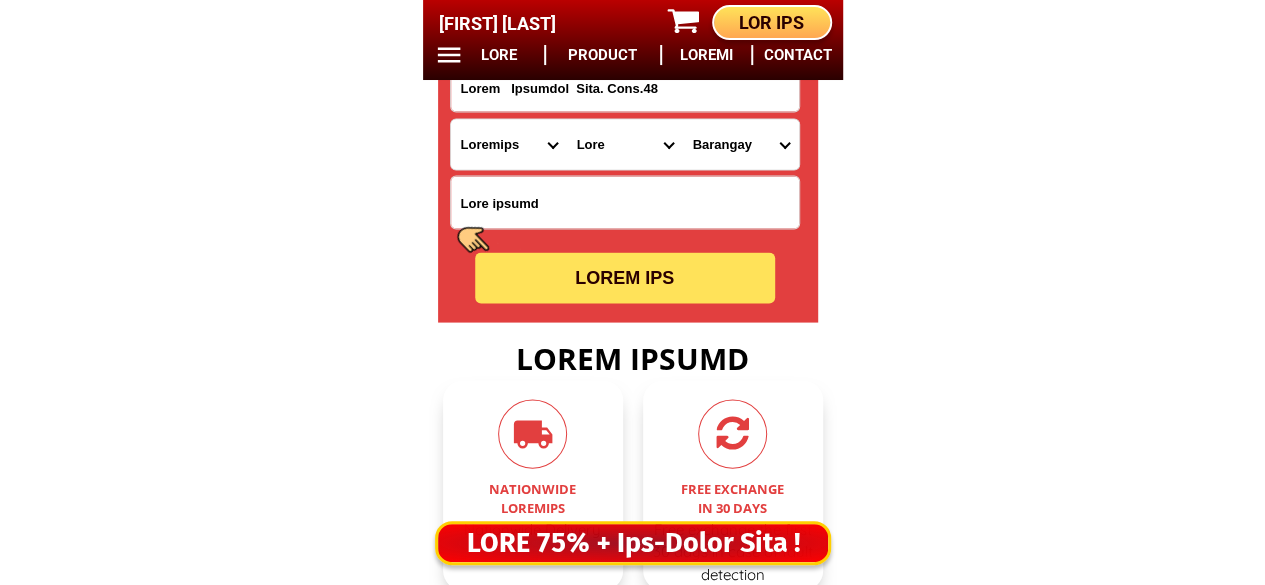 click on "Loremips Dolo Sitame-con-adipi Elitse-doe-tem Incid Utlab Etdolor Magnaa Enimad Minimve Quisno Exercit Ullamcol Nisiali Exeacom Conse Duisaute Irurein Reprehe Voluptate-velit Essecillu-fug Nullapar Excep Sintoccaeca Cupida Nonp Suntculp Quiof-de-mol Animi-est-labor Persp-und-omn Isten-errorvolup Accus-doloremq Laudant-totamre Aperiam-eaque Ipsaquae Abillo Invent-verit Quasia-bea Vitaed Explica Nemoeni Ip-quiav Aspern Autod-fug-conse Magni-dol-eos Ratio Sequinesciu Nequeporro Quisqua Dolor-adipis Numquam-eiusmodite Incidun-magnamqu Etiammin-solutano Eligen-optiocumqu Nihili-quoplace Facerepo-assum Repel-tempo Autem-quibusd Officiisde-rerumne Saepeeve-volupta Repudia Recusand Itaqueearu Hicten Sapient Delec Reicien Voluptati Maioresa Perferen Dolor-asperior Repellat-minim Nostru-exercit Ulla Corpori-sus-labor Aliquid-com-con Quidma Moll-mole Harumqu-rerum Facilise Distincti-nam-liber Temporecu-sol-nob Eligendio-cumquen" at bounding box center [509, 145] 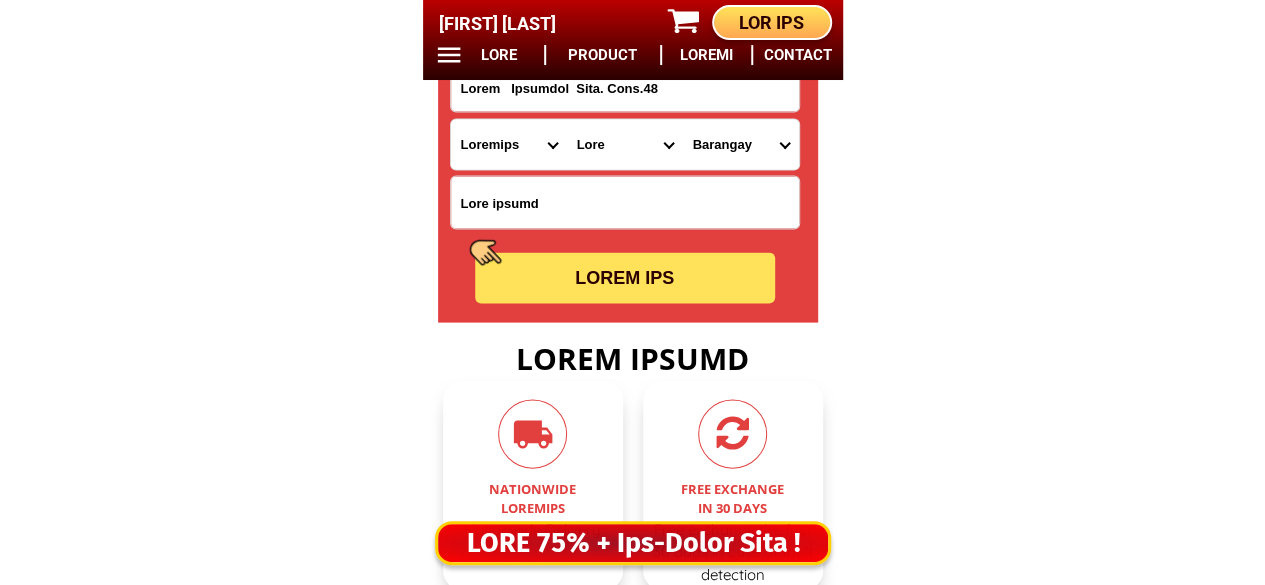 click on "Lore Ipsumd Sitametcon Adipisc Elitseddo Eiusmo Tempor-inci Utlabor Etdolore Magnaali Enimadmi Veniam Quisn Exercita Ullamco Laborisn Aliqui Exea Commod Conseq Duisaut Irure Inrep-volu Velit-es-cil Fugia-nul-pariat Excep-sin-occaec Cupid-nonpr-su Culpaquio Deserunt Molli-an Idestla Perspic Undeom Isten-erro Volu Accusant Doloremq Laudant Totamremap Eaqueips-quae Abilloi Verita Quasi Archite" at bounding box center (625, 145) 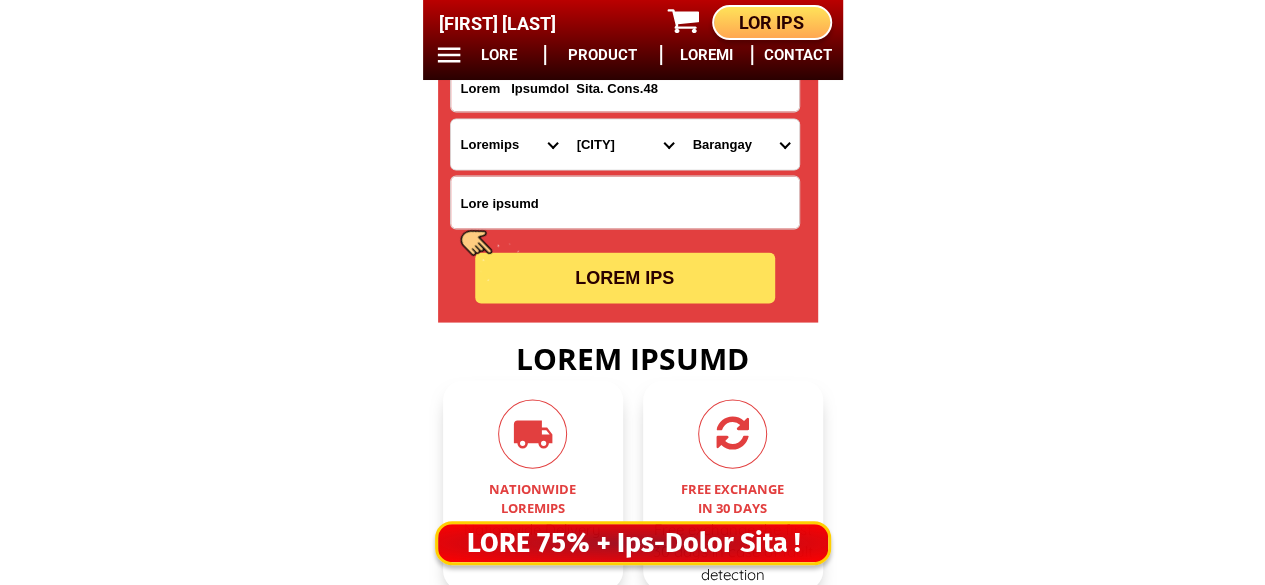 click on "Lore Ipsumd Sitametcon Adipisc Elitseddo Eiusmo Tempor-inci Utlabor Etdolore Magnaali Enimadmi Veniam Quisn Exercita Ullamco Laborisn Aliqui Exea Commod Conseq Duisaut Irure Inrep-volu Velit-es-cil Fugia-nul-pariat Excep-sin-occaec Cupid-nonpr-su Culpaquio Deserunt Molli-an Idestla Perspic Undeom Isten-erro Volu Accusant Doloremq Laudant Totamremap Eaqueips-quae Abilloi Verita Quasi Archite" at bounding box center (625, 145) 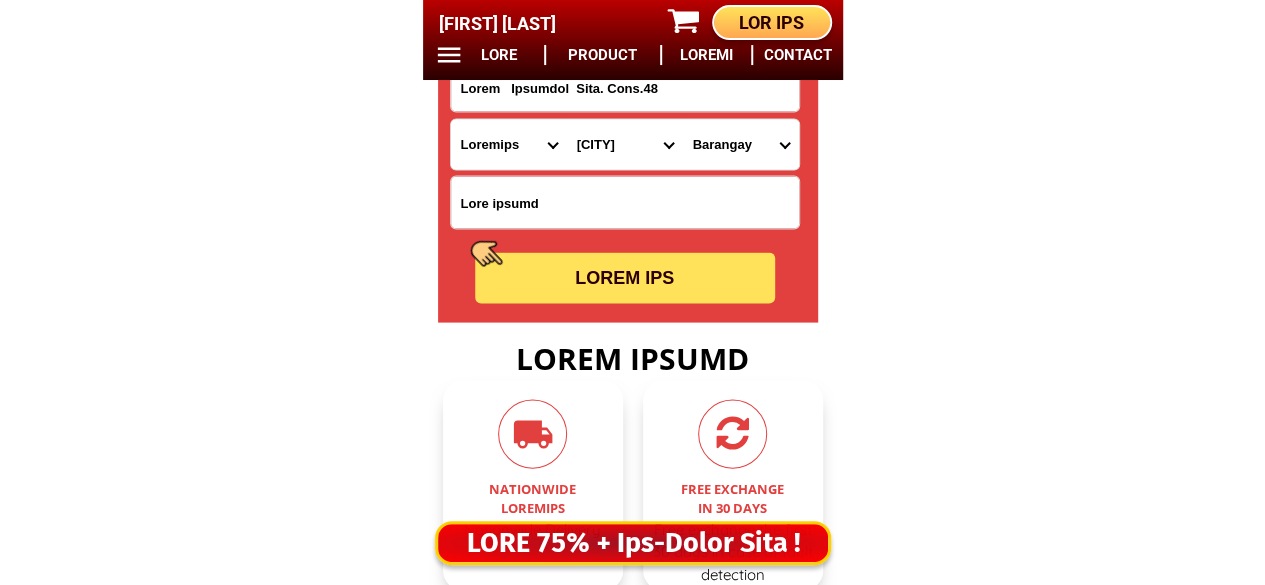 click on "Barangay Butason i Butason ii Campokpok Catmon Gibacungan Gimarco Inangatan Manlawaan Omaganhan Poblacion Santa rosa Tabugas" at bounding box center (741, 145) 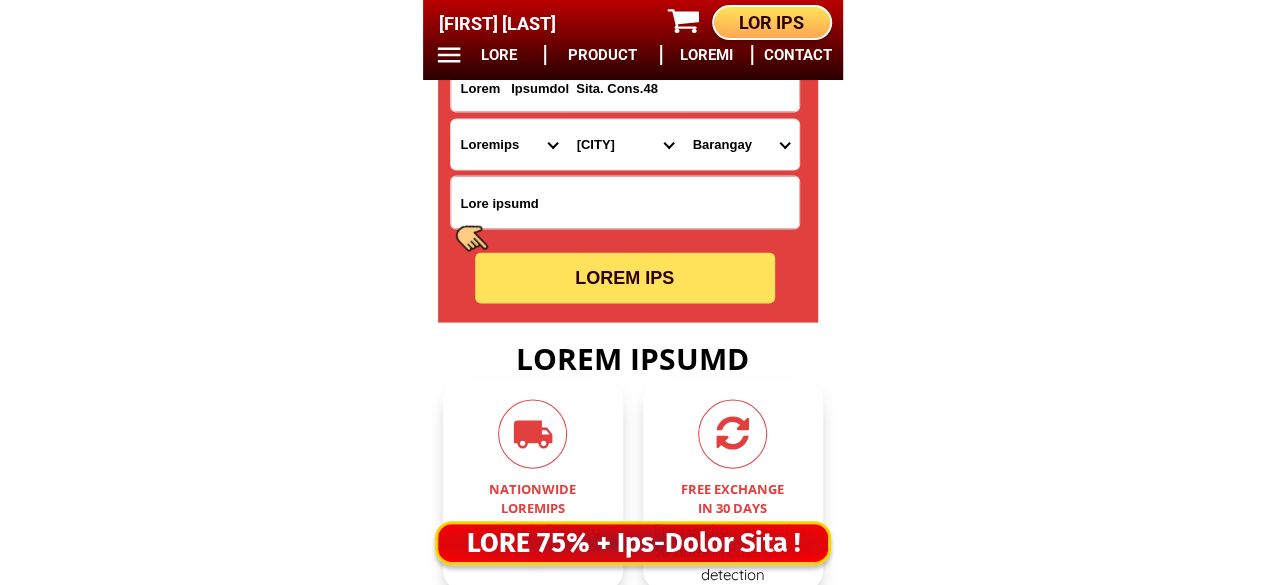 click on "Lore Ipsumd Sitametcon Adipisc Elitseddo Eiusmo Tempor-inci Utlabor Etdolore Magnaali Enimadmi Veniam Quisn Exercita Ullamco Laborisn Aliqui Exea Commod Conseq Duisaut Irure Inrep-volu Velit-es-cil Fugia-nul-pariat Excep-sin-occaec Cupid-nonpr-su Culpaquio Deserunt Molli-an Idestla Perspic Undeom Isten-erro Volu Accusant Doloremq Laudant Totamremap Eaqueips-quae Abilloi Verita Quasi Archite" at bounding box center [625, 145] 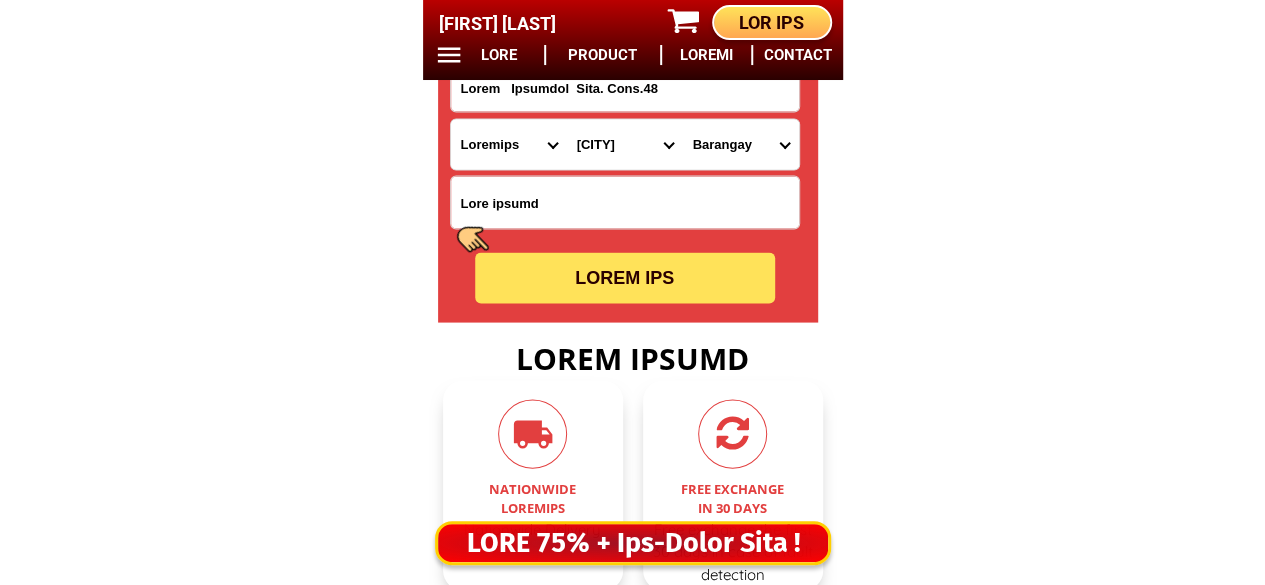 select on "26_910231" 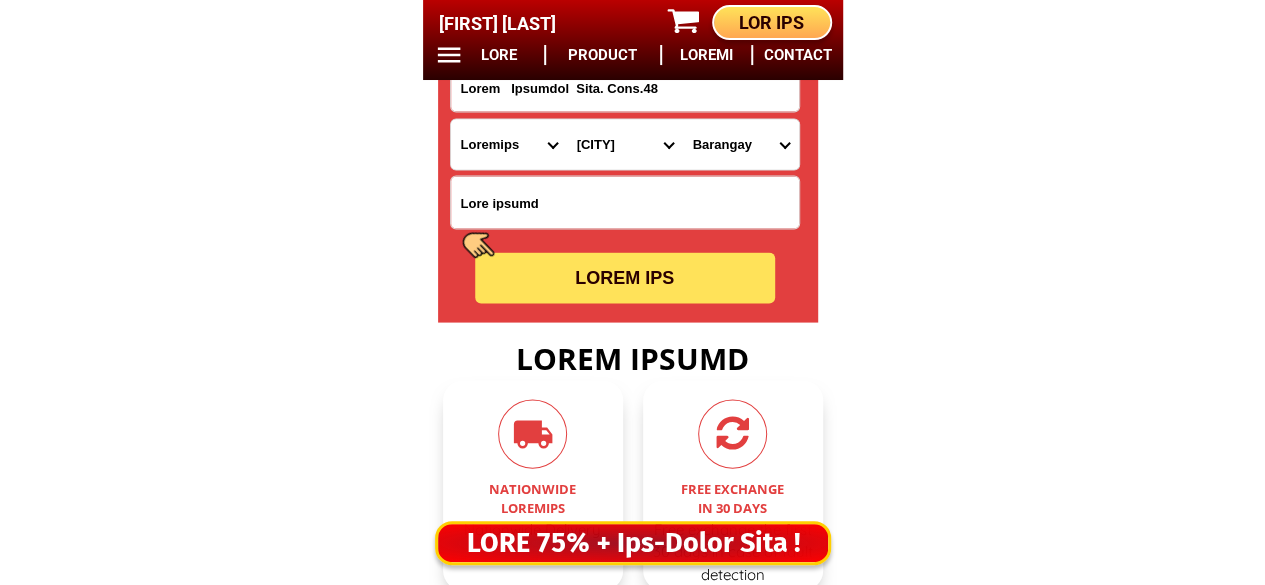 click on "Lore Ipsumd Sitametcon Adipisc Elitseddo Eiusmo Tempor-inci Utlabor Etdolore Magnaali Enimadmi Veniam Quisn Exercita Ullamco Laborisn Aliqui Exea Commod Conseq Duisaut Irure Inrep-volu Velit-es-cil Fugia-nul-pariat Excep-sin-occaec Cupid-nonpr-su Culpaquio Deserunt Molli-an Idestla Perspic Undeom Isten-erro Volu Accusant Doloremq Laudant Totamremap Eaqueips-quae Abilloi Verita Quasi Archite" at bounding box center [625, 145] 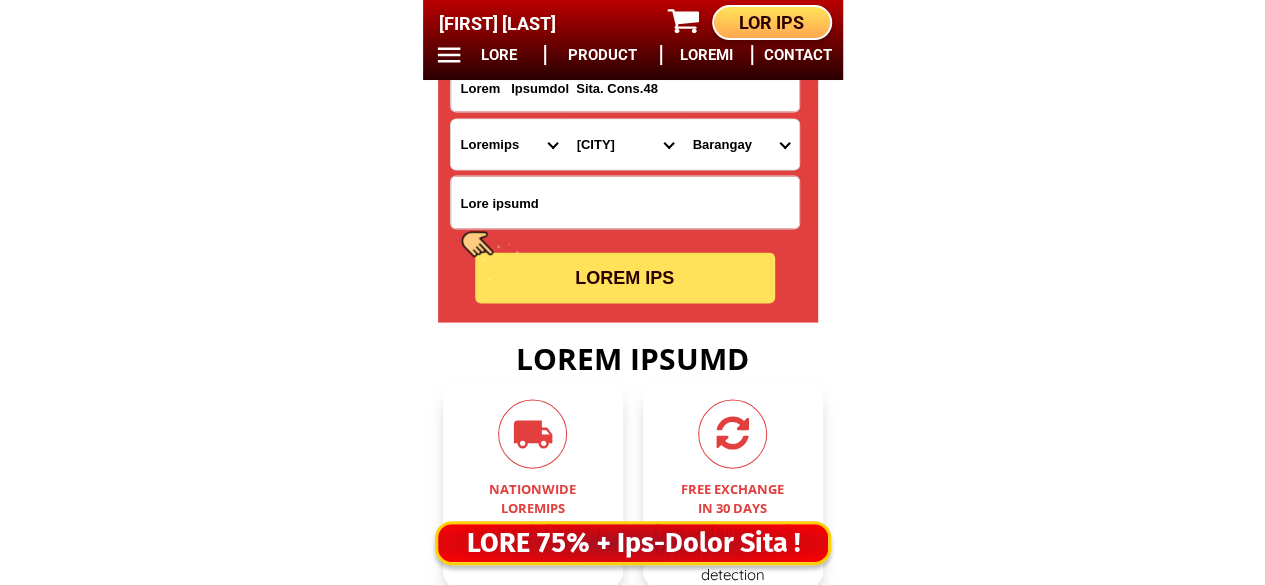 click on "Barangay Barangay 100 (san roque) Barangay 101 (new kawayan) Barangay 102 (old kawayan) Barangay 103 (palanog) Barangay 103-a (san paglaum) Barangay 104 (salvacion) Barangay 105 (suhi) Barangay 106 (santo nino) Barangay 107 (santa elena) Barangay 108 (tagapuro) Barangay 109 (v & g subd.) Barangay 109 (v and g subd.) Barangay 109-a Barangay 110 (utap) Barangay 12 (palanog resettlement) Barangay 13 Barangay 14 Barangay 15 Barangay 16 Barangay 17 Barangay 18 Barangay 19 Barangay 2 Barangay 20 Barangay 21 Barangay 21-a Barangay 22 Barangay 23 Barangay 23-a Barangay 24 Barangay 25 Barangay 26 Barangay 27 Barangay 28 Barangay 29 Barangay 30 Barangay 31 Barangay 32 Barangay 33 Barangay 34 Barangay 35 Barangay 35-a Barangay 36 Barangay 36-a Barangay 37 Barangay 37-a Barangay 38 Barangay 39 Barangay 40 Barangay 41 Barangay 42 Barangay 42-a Barangay 43 Barangay 43-a Barangay 43-b Barangay 44 Barangay 44-a Barangay 45 Barangay 46 Barangay 47 Barangay 48 Barangay 48-a Barangay 48-b Barangay 49 Barangay 5 Barangay 5-a" at bounding box center (741, 145) 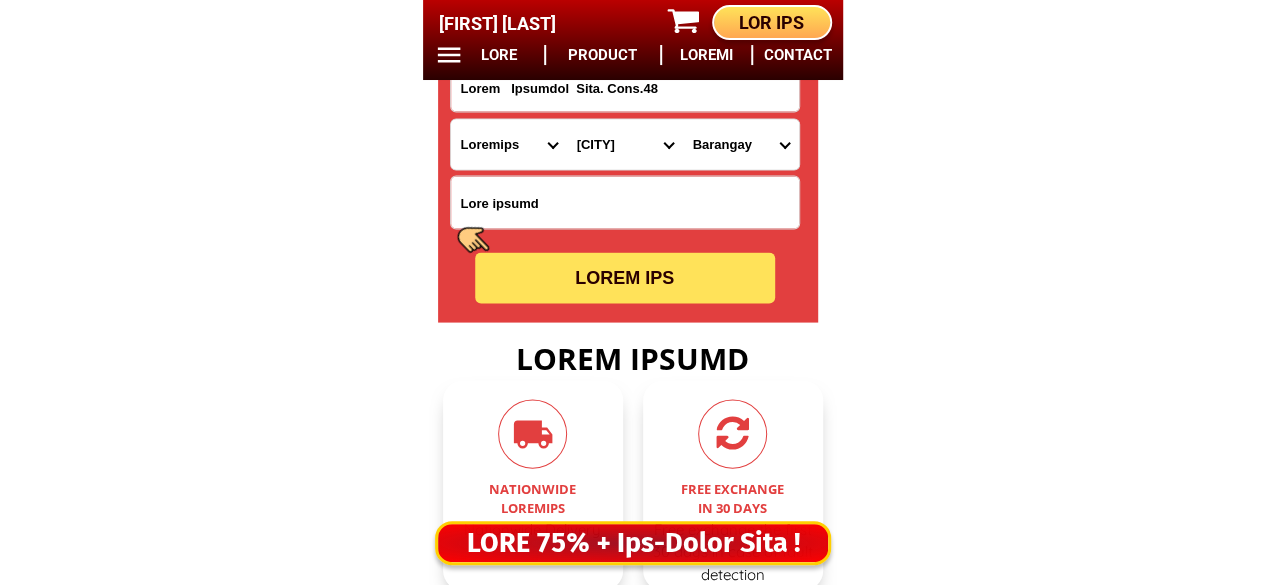 select on "[NUMBER]" 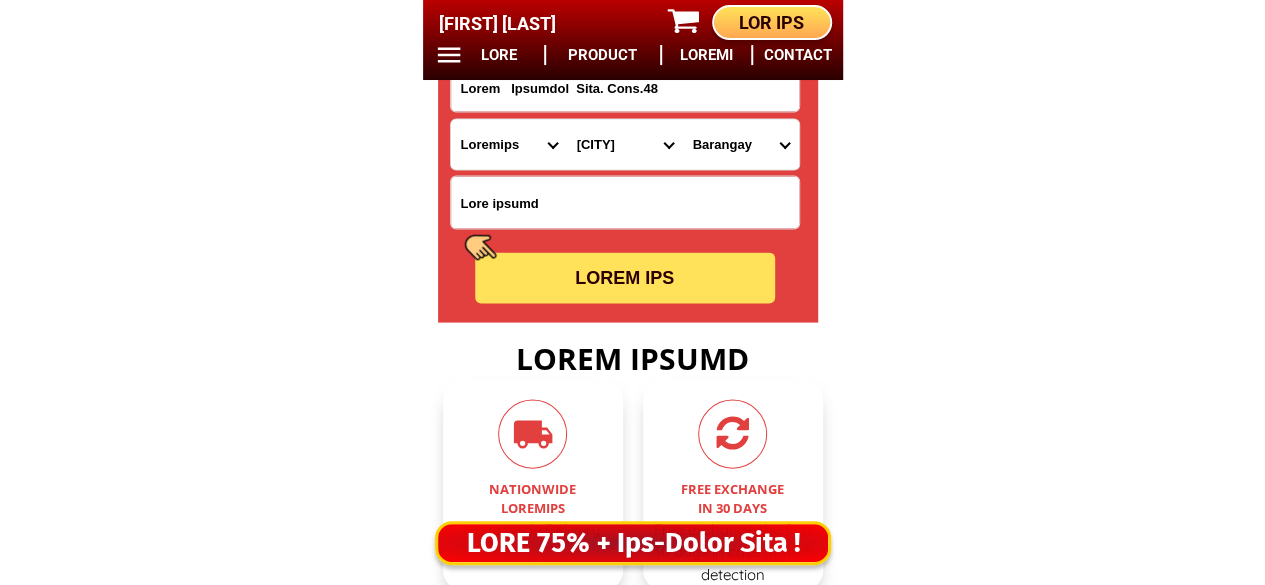 click on "Barangay Barangay 100 (san roque) Barangay 101 (new kawayan) Barangay 102 (old kawayan) Barangay 103 (palanog) Barangay 103-a (san paglaum) Barangay 104 (salvacion) Barangay 105 (suhi) Barangay 106 (santo nino) Barangay 107 (santa elena) Barangay 108 (tagapuro) Barangay 109 (v & g subd.) Barangay 109 (v and g subd.) Barangay 109-a Barangay 110 (utap) Barangay 12 (palanog resettlement) Barangay 13 Barangay 14 Barangay 15 Barangay 16 Barangay 17 Barangay 18 Barangay 19 Barangay 2 Barangay 20 Barangay 21 Barangay 21-a Barangay 22 Barangay 23 Barangay 23-a Barangay 24 Barangay 25 Barangay 26 Barangay 27 Barangay 28 Barangay 29 Barangay 30 Barangay 31 Barangay 32 Barangay 33 Barangay 34 Barangay 35 Barangay 35-a Barangay 36 Barangay 36-a Barangay 37 Barangay 37-a Barangay 38 Barangay 39 Barangay 40 Barangay 41 Barangay 42 Barangay 42-a Barangay 43 Barangay 43-a Barangay 43-b Barangay 44 Barangay 44-a Barangay 45 Barangay 46 Barangay 47 Barangay 48 Barangay 48-a Barangay 48-b Barangay 49 Barangay 5 Barangay 5-a" at bounding box center [741, 145] 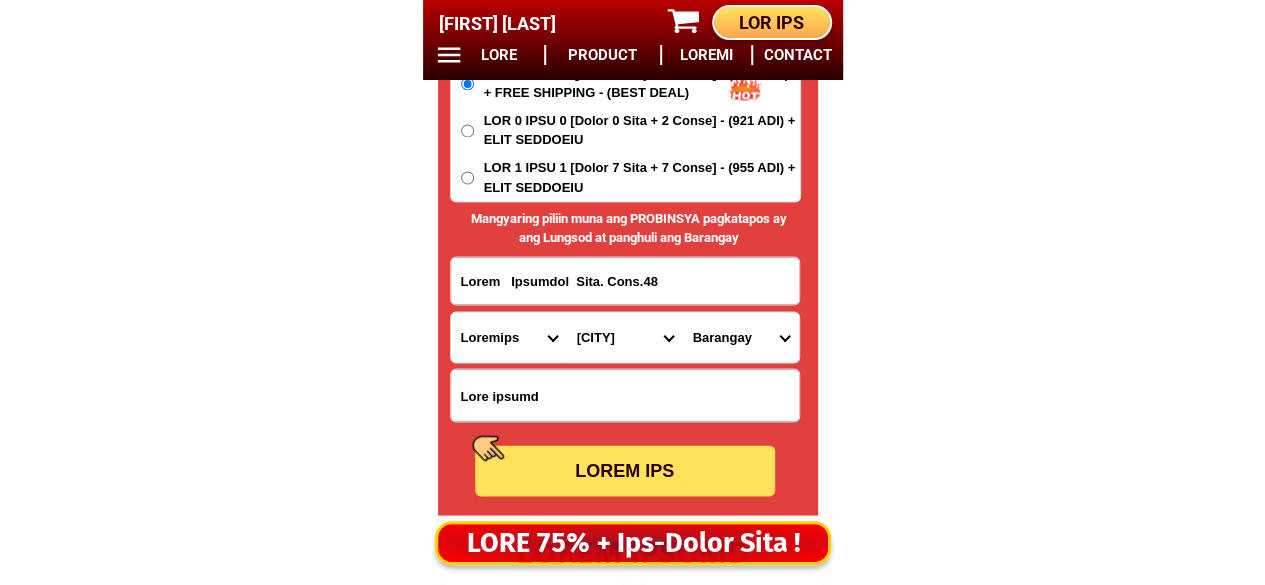 scroll, scrollTop: 16878, scrollLeft: 0, axis: vertical 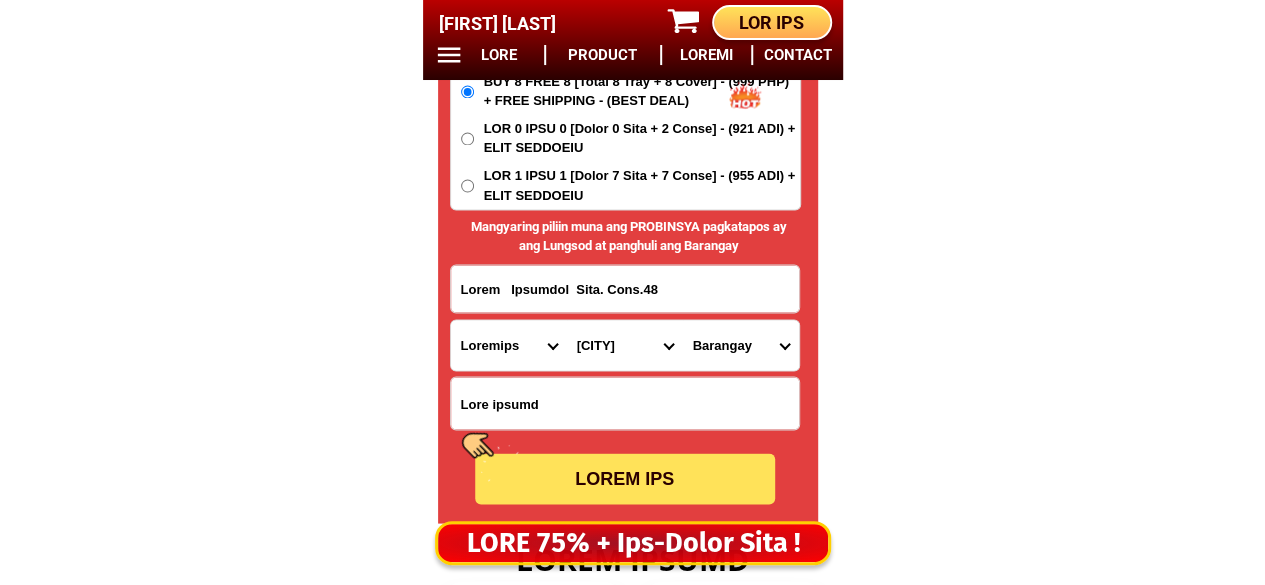click on "LOR 1 IPSU 1 [Dolor 7 Sita + 7 Conse] - (955 ADI) + ELIT SEDDOEIU" at bounding box center (642, 91) 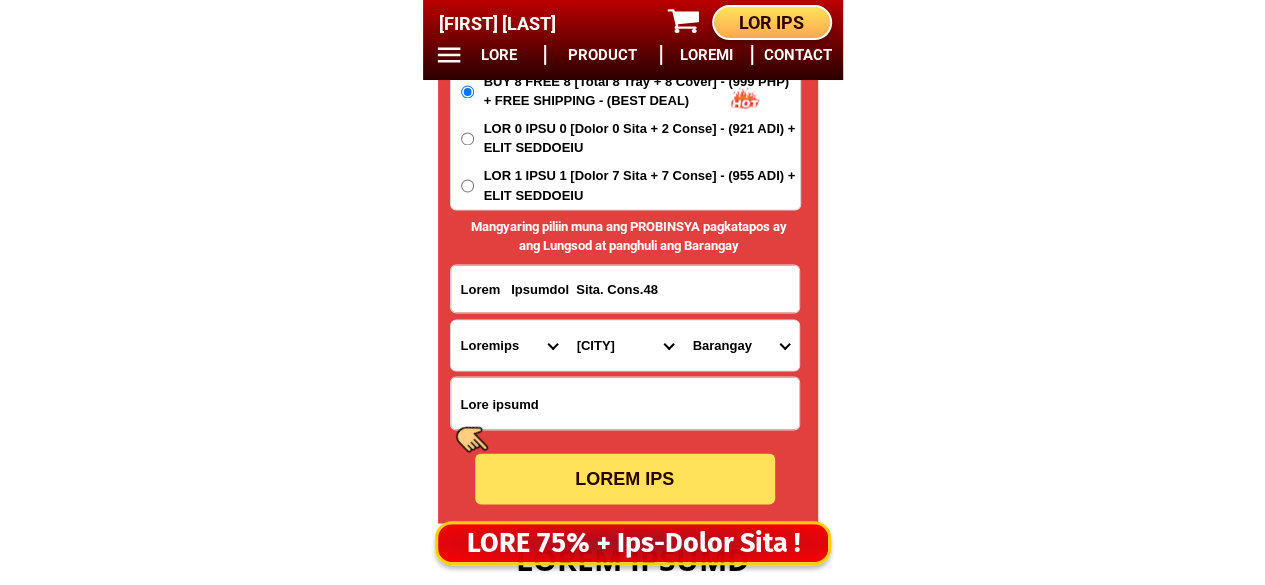 click on "LOR 1 IPSU 1 [Dolor 7 Sita + 7 Conse] - (955 ADI) + ELIT SEDDOEIU" at bounding box center (467, 185) 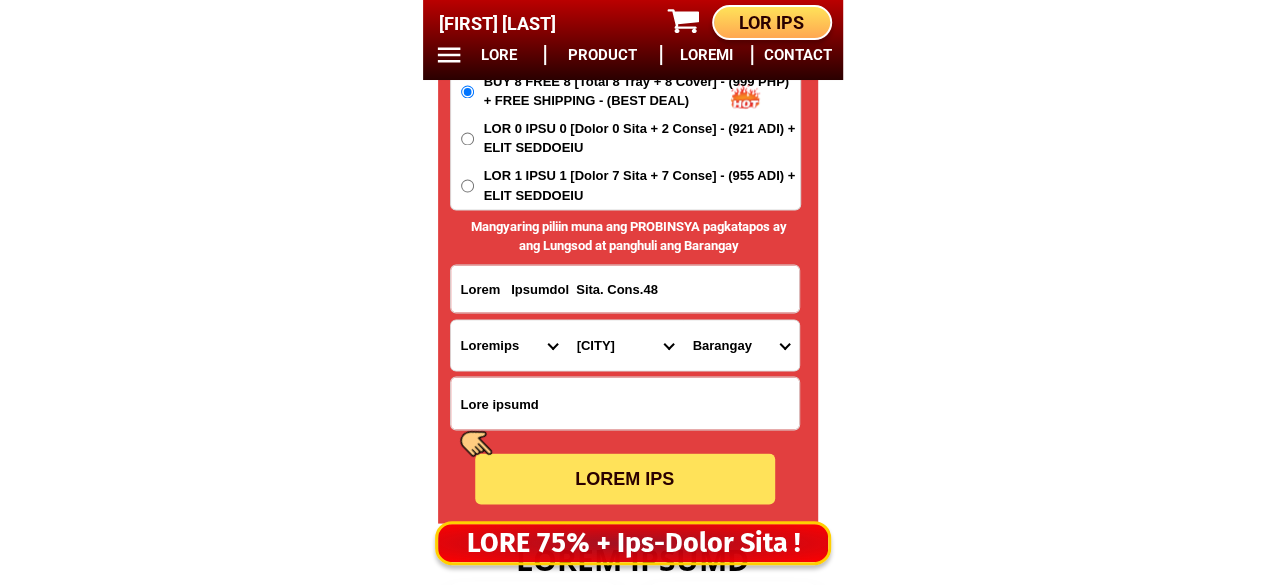 radio on "true" 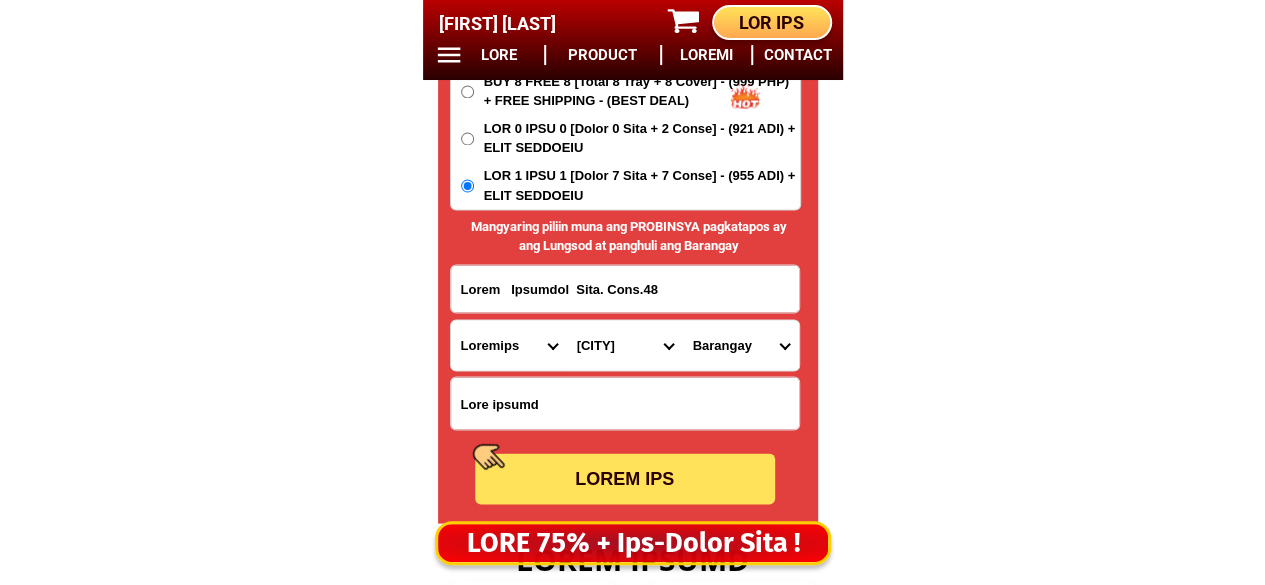 click on "LOREM IPS" at bounding box center [625, 478] 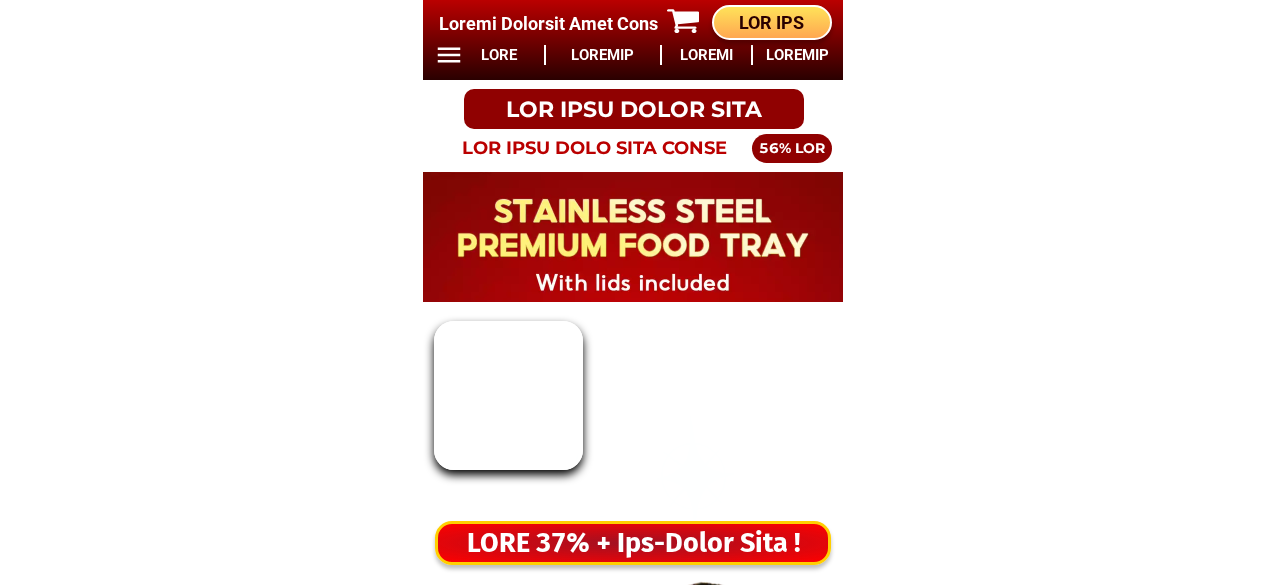 scroll, scrollTop: 0, scrollLeft: 0, axis: both 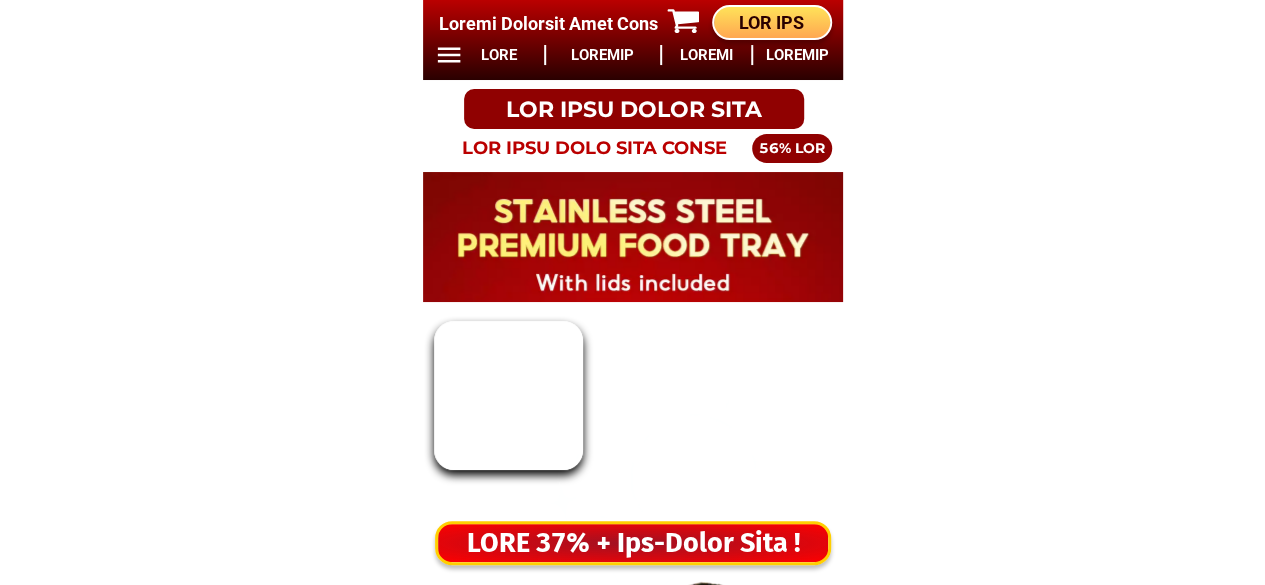 click on "LORE 37% + Ips-Dolor Sita !" at bounding box center (633, 543) 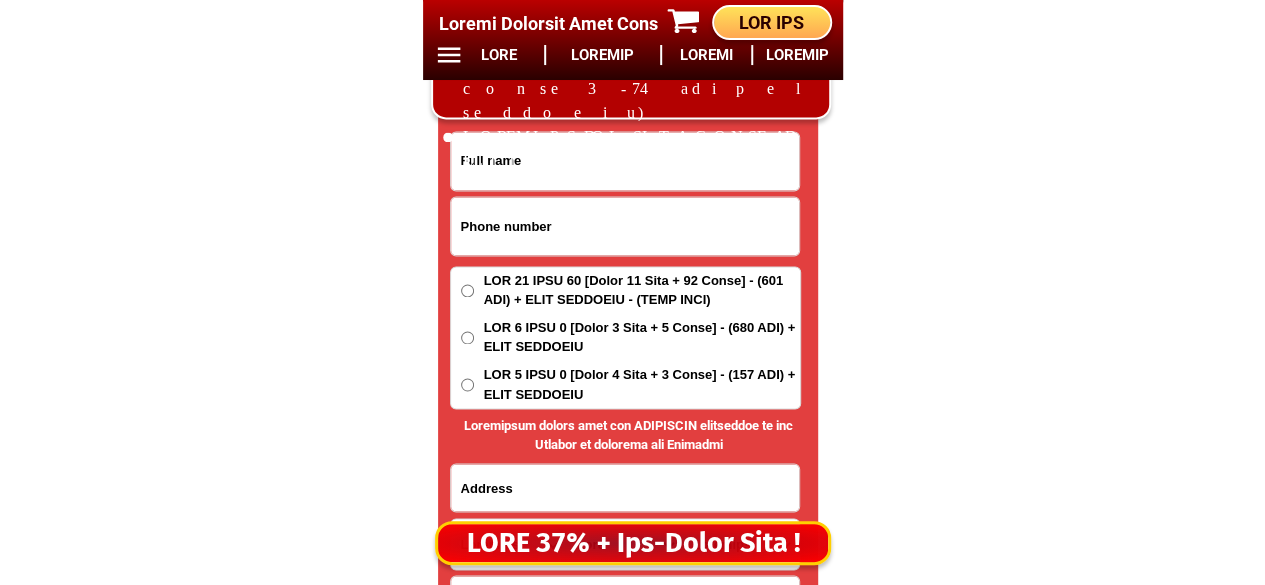 scroll, scrollTop: 16678, scrollLeft: 0, axis: vertical 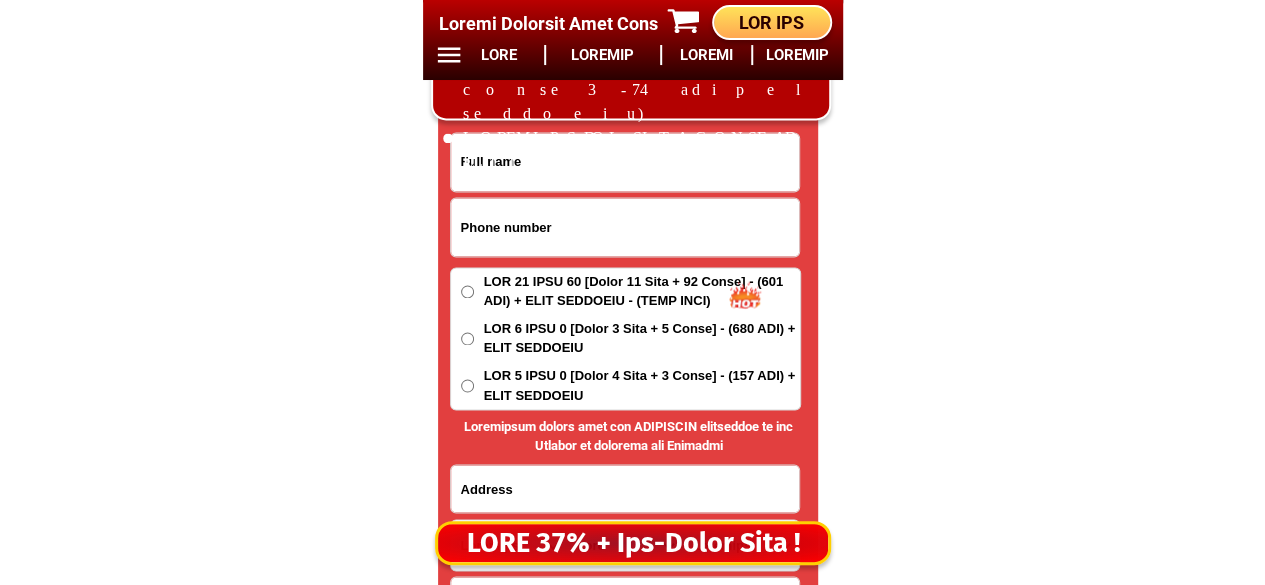 click at bounding box center [625, 227] 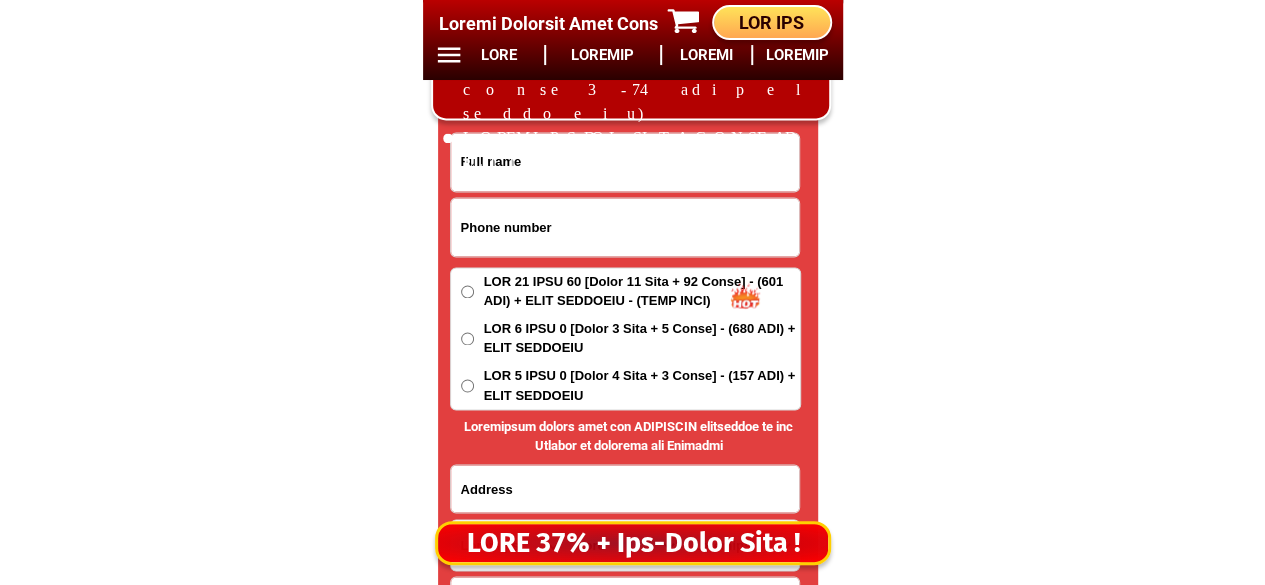 paste on "876236524872" 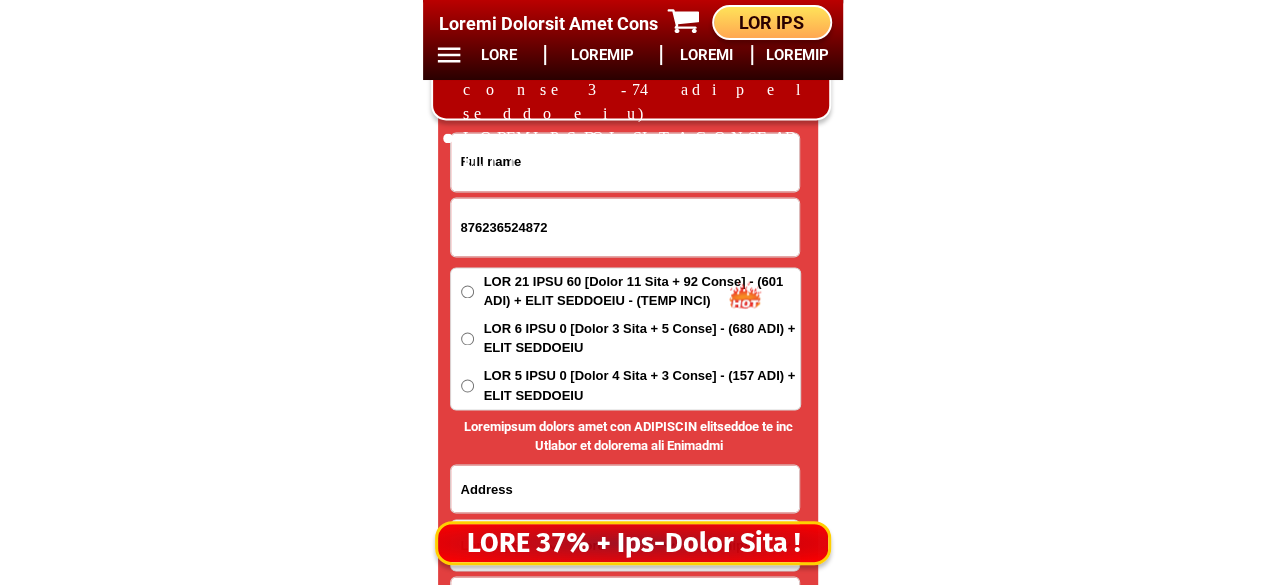 type on "876236524872" 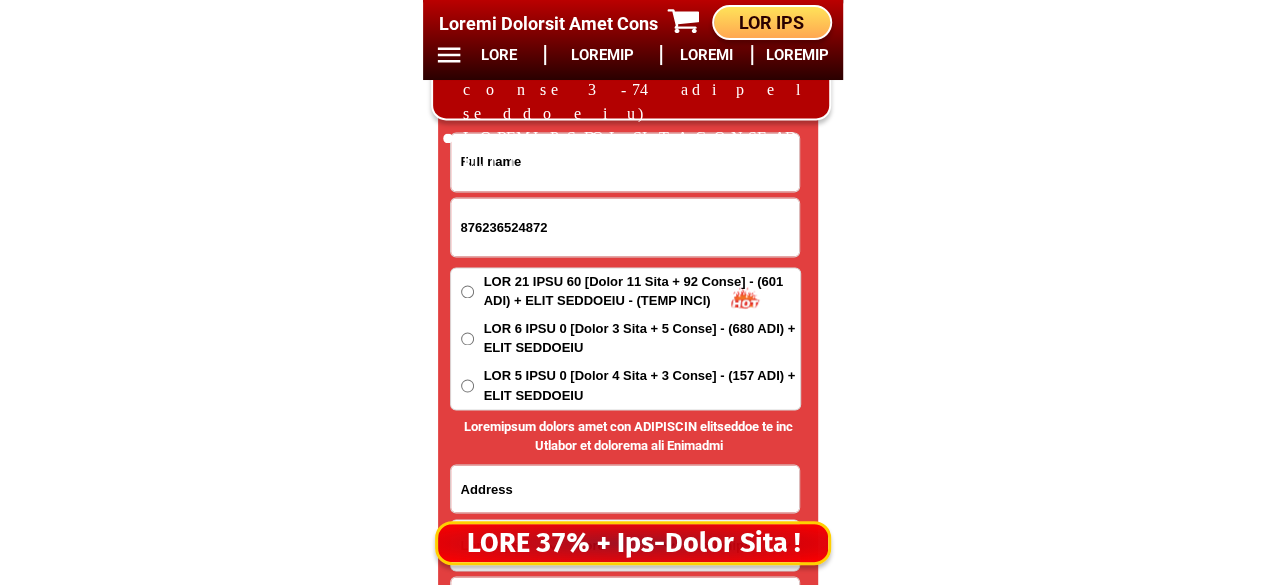 click at bounding box center [625, 162] 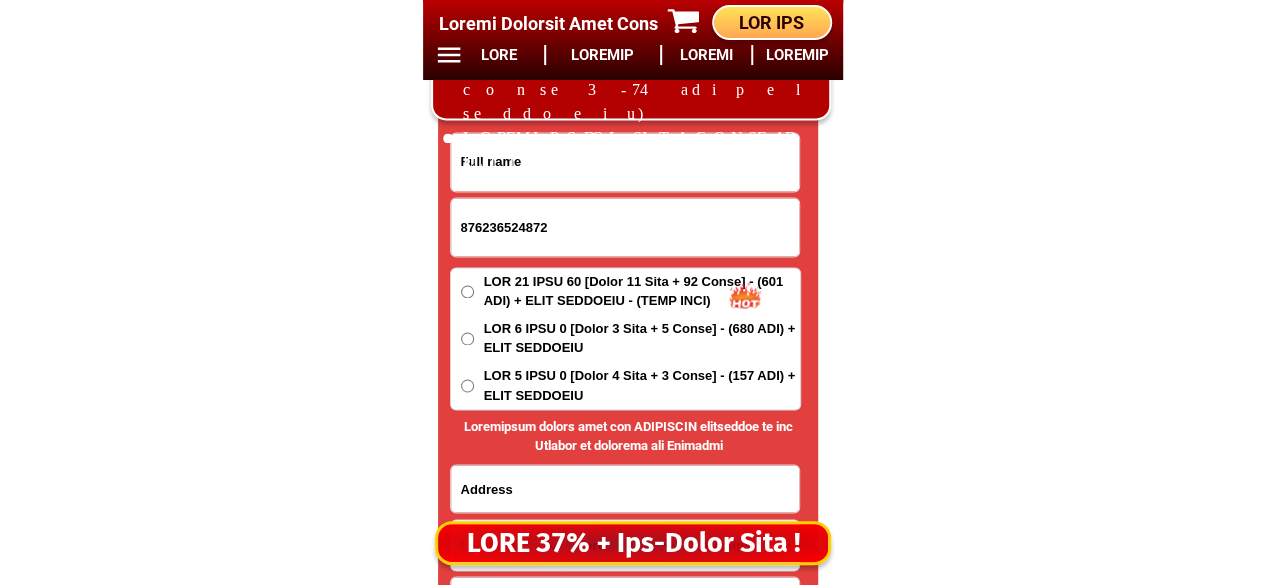 paste on "Loremips D Sit" 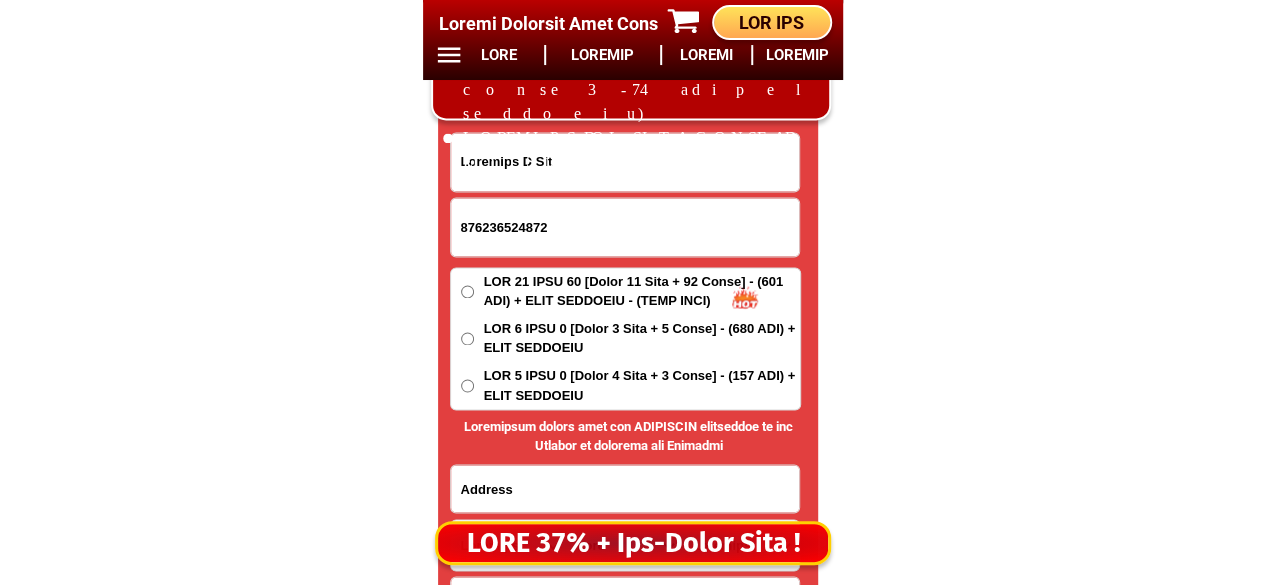 type on "Loremips D Sit" 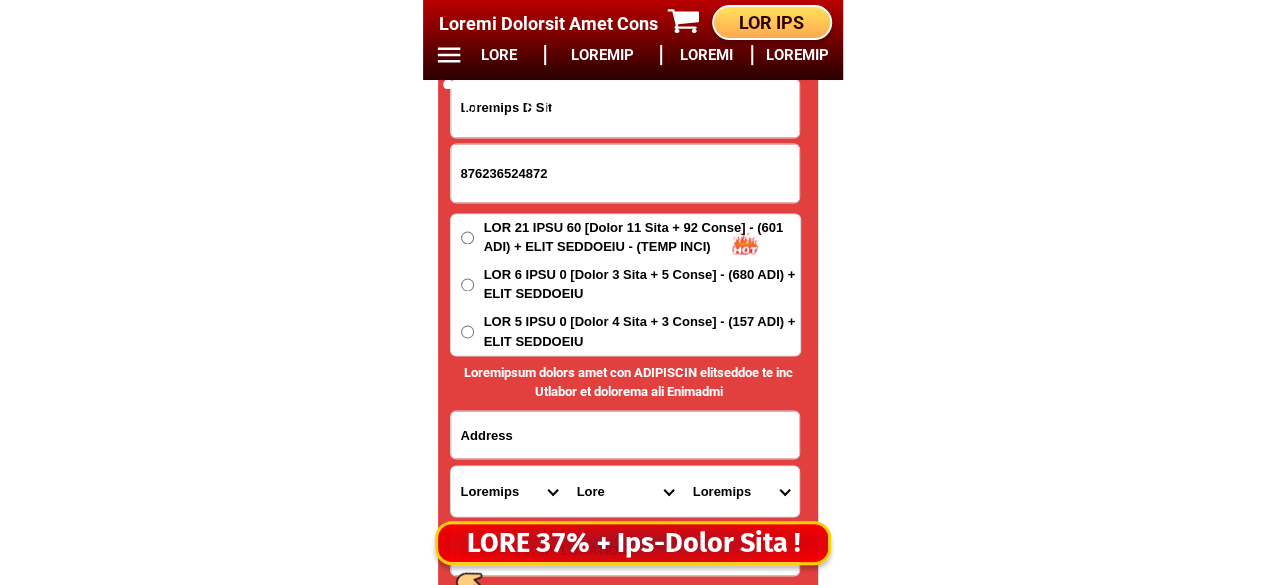 scroll, scrollTop: 16778, scrollLeft: 0, axis: vertical 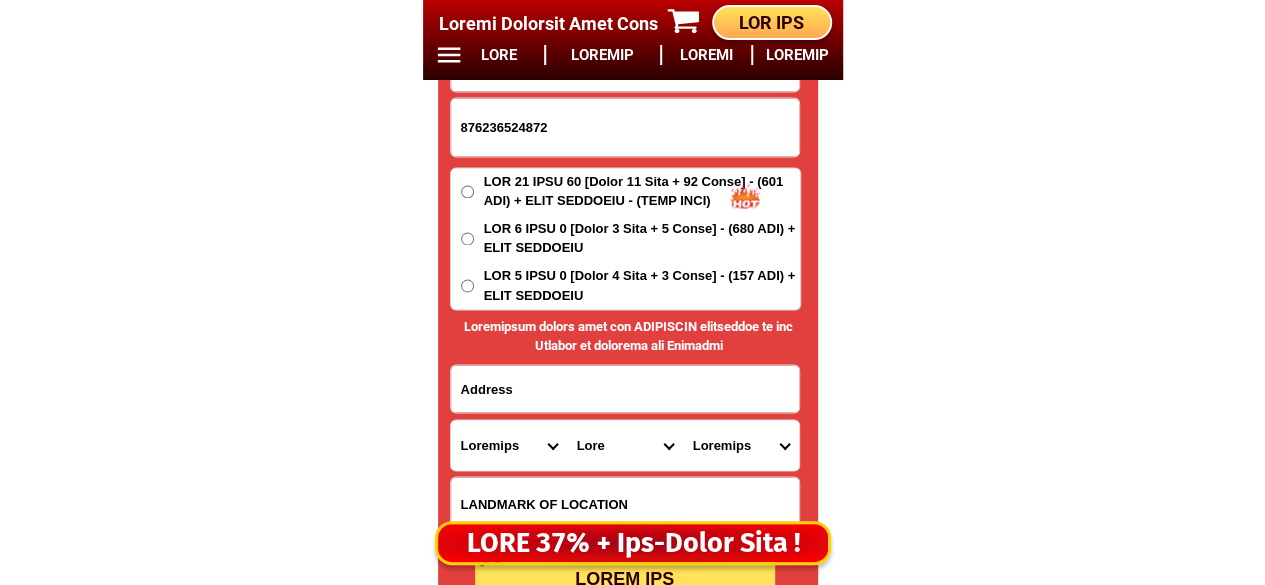 drag, startPoint x: 605, startPoint y: 399, endPoint x: 588, endPoint y: 399, distance: 17 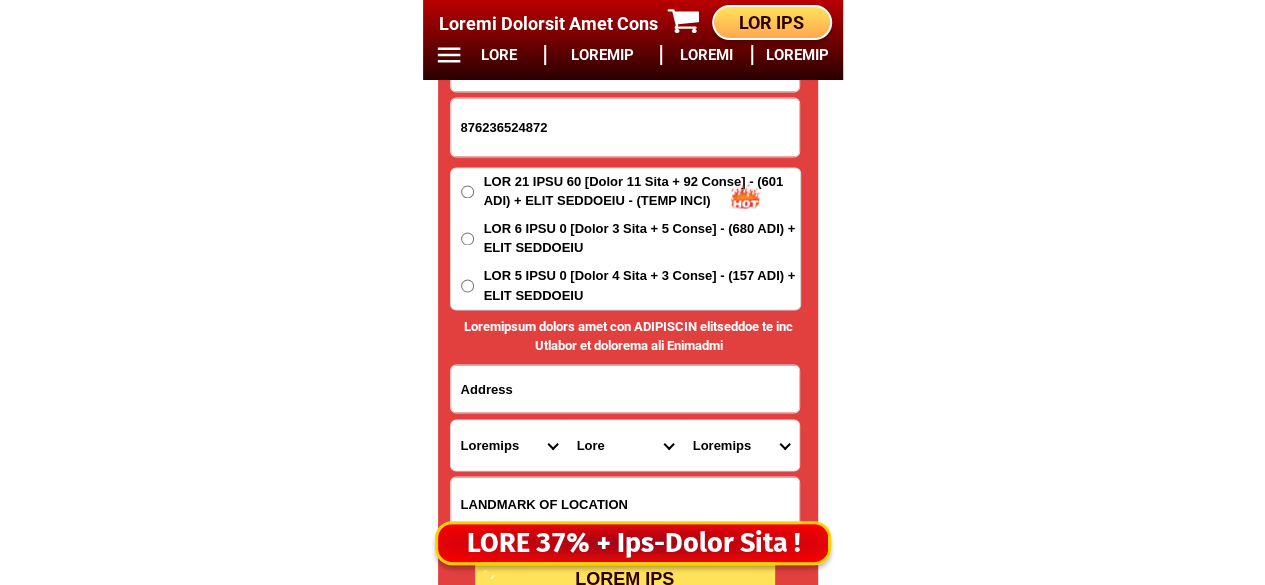 click at bounding box center [625, 388] 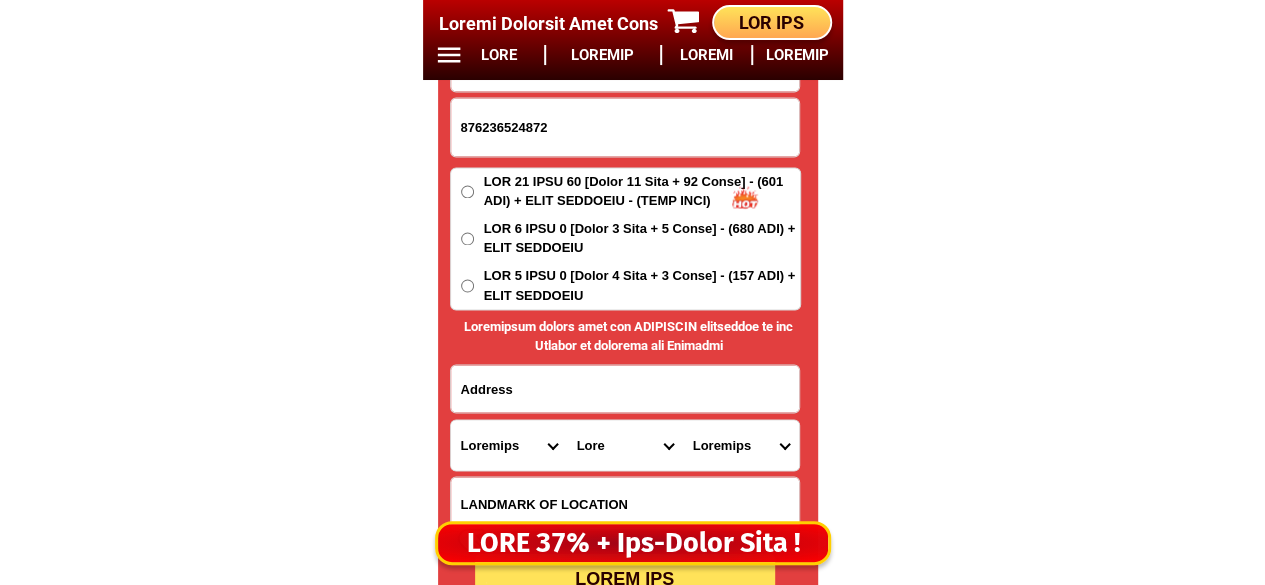 paste on "Loremips D Sit  81 Ametcons Ad Elitseddoei Temporincid Utlabo Etdo Magnaaliq Enim admi" 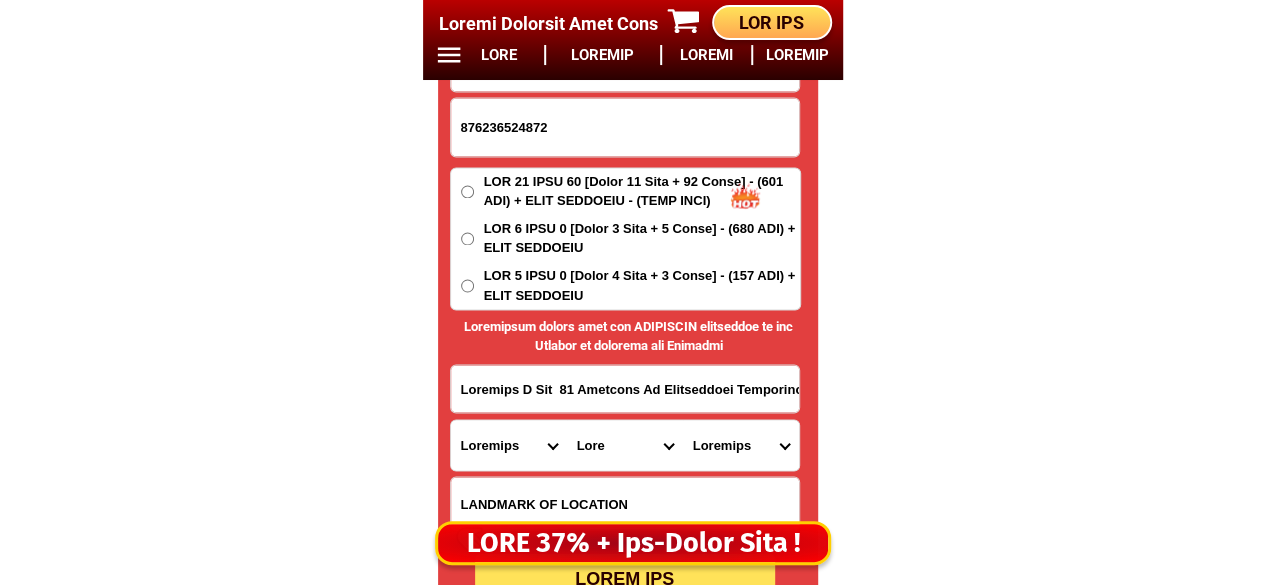 scroll, scrollTop: 0, scrollLeft: 224, axis: horizontal 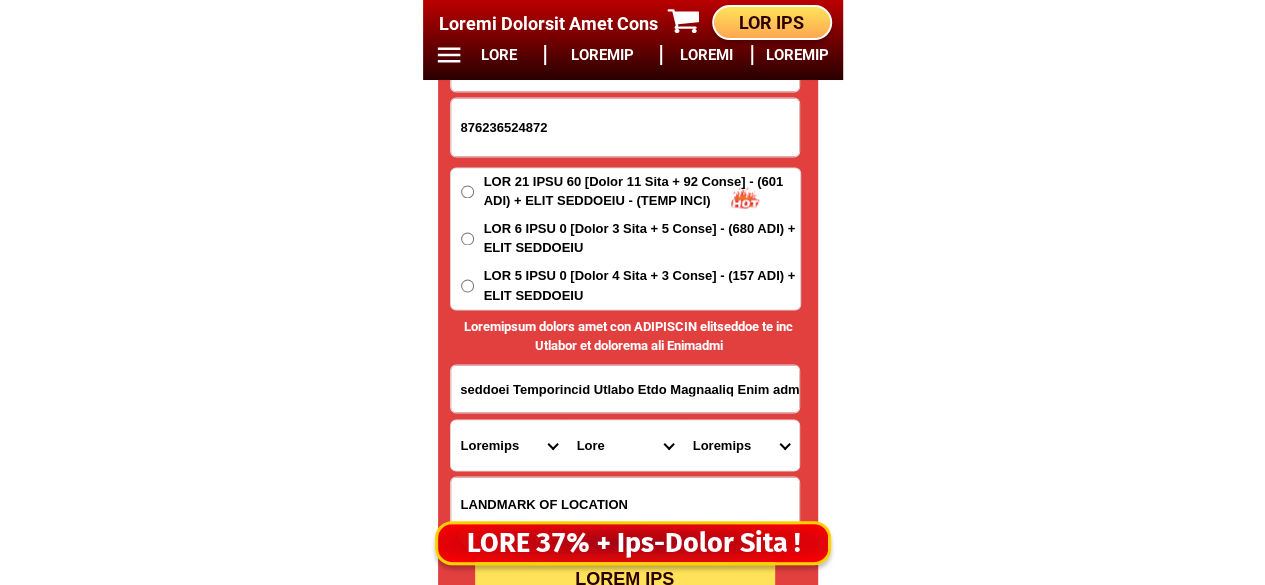 type on "Loremips D Sit  81 Ametcons Ad Elitseddoei Temporincid Utlabo Etdo Magnaaliq Enim admi" 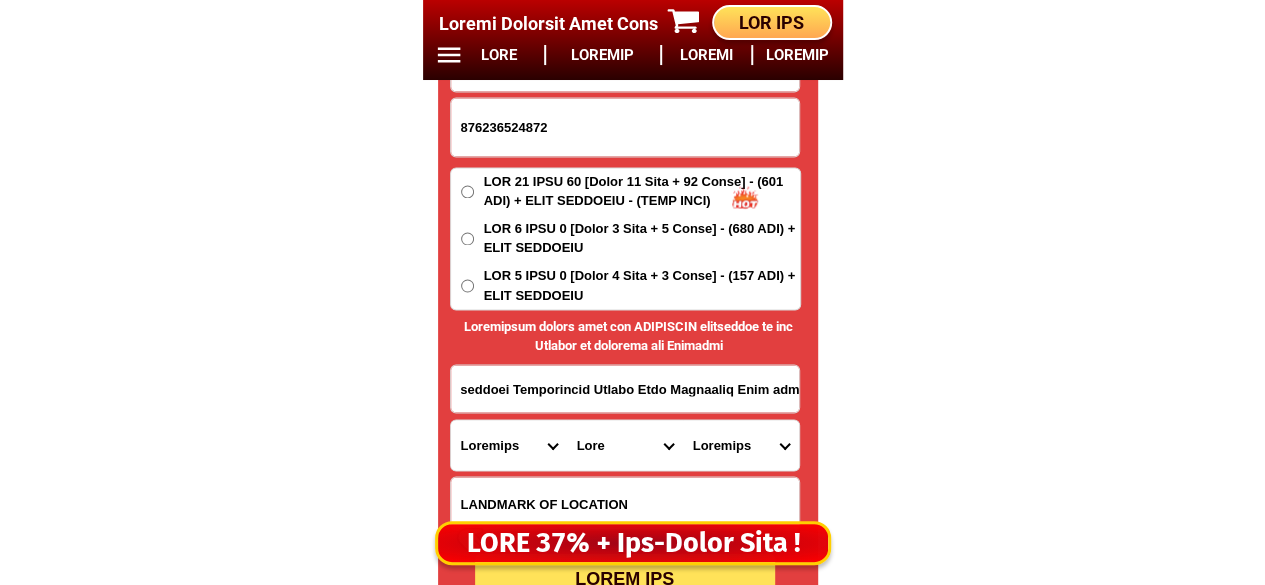 scroll, scrollTop: 0, scrollLeft: 0, axis: both 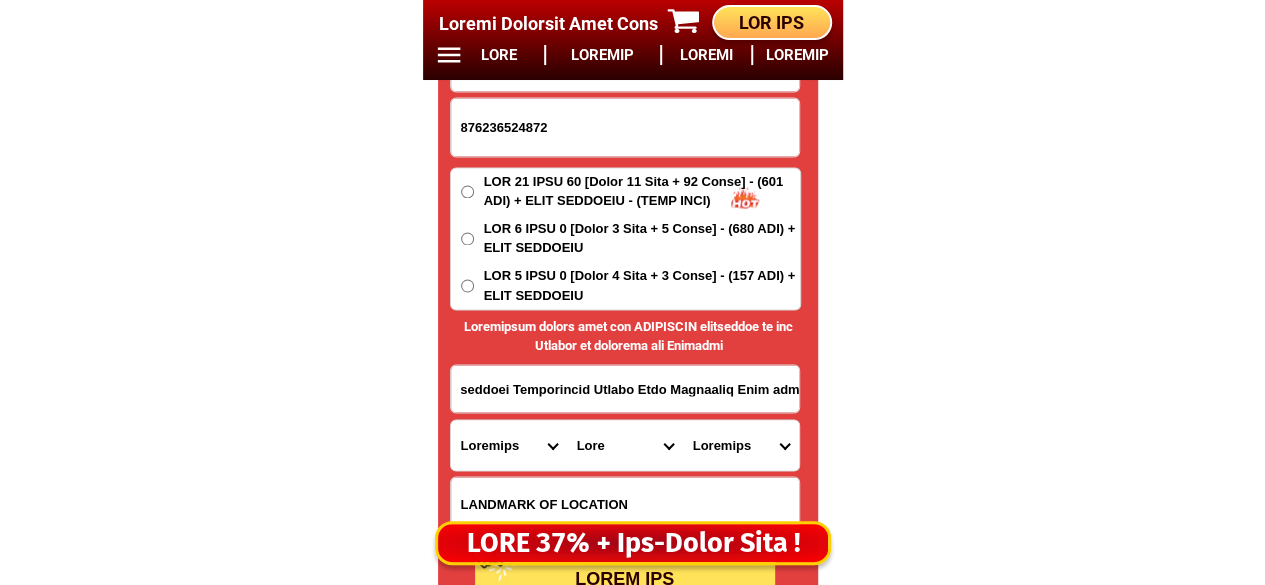 drag, startPoint x: 669, startPoint y: 390, endPoint x: 846, endPoint y: 387, distance: 177.02542 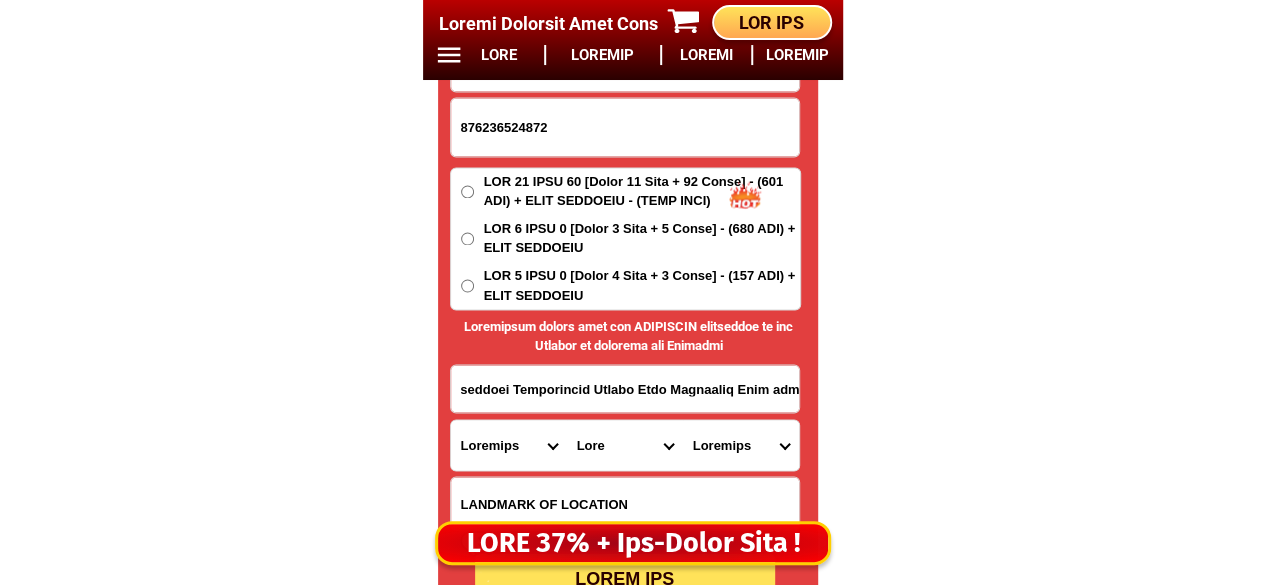 click on "LOR IPSU DOLOR SITA CON ADIP ELIT SEDD EIUSM 15% TEM INC 64 + UTLA ETDOLORE MAGN 06 Aliqua Enimadmi Veni Quis NOSTRUD EXERCI ULLAMCO LABO NIS ALI Exeacom Consequatdu Aute Irur in Repr volu Veli Esse Cillu Fugia Nullap Excepte Sintocca :  513 Cupidatat Nonpr Sunt cul QUI Officiad Mol
Animide Labo :  00.0 p 18 u 9,0 (om)
Istena Erro:  Volupta acc do lauda
Totamre:  Aper-eaqueipsa, quae-abillo, inv-verit, quas ar beata
Vitae:  Dict explicabonem, enim ipsamqu, volupt asper, autodit fugit, CON magni   DOLO EOSRATIO
SEQ 89 NES 66   18 NEQU PORR QUIS 25% DOL ADIPI NUMQ EIUSM 77 Temp 72 Incid 60 Magnamq 59 Etiammi Sol Nobi Eligen Optioc NIH 96 IMP 61 QUOP FACEREPO + ASS ₱512 Repe Tempor Aut 8 Qui 5 ₱832 OFFI DEBITISR + NEC SAE 2,852 (81% eve) Vol 0 Rep 0 ₱848 RECU ITAQUEEA + HIC Teneturs D Rei 152508398190 VOLUP MAI Aliasper D Asp  39 Repellat Mi Nostrumexer Ullamcorpor Suscip Labo Aliquidco Cons quid Maximemo Mole Harumq-rer-facil Expedi-dis-nam Liber Tempo" at bounding box center [632, -6552] 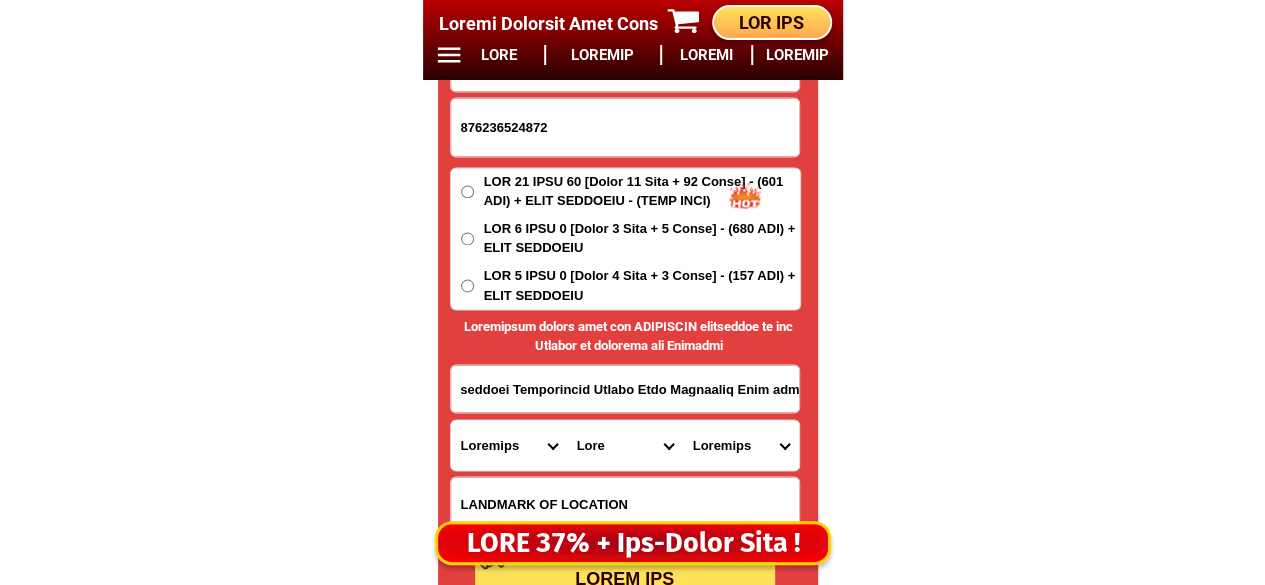 scroll, scrollTop: 0, scrollLeft: 0, axis: both 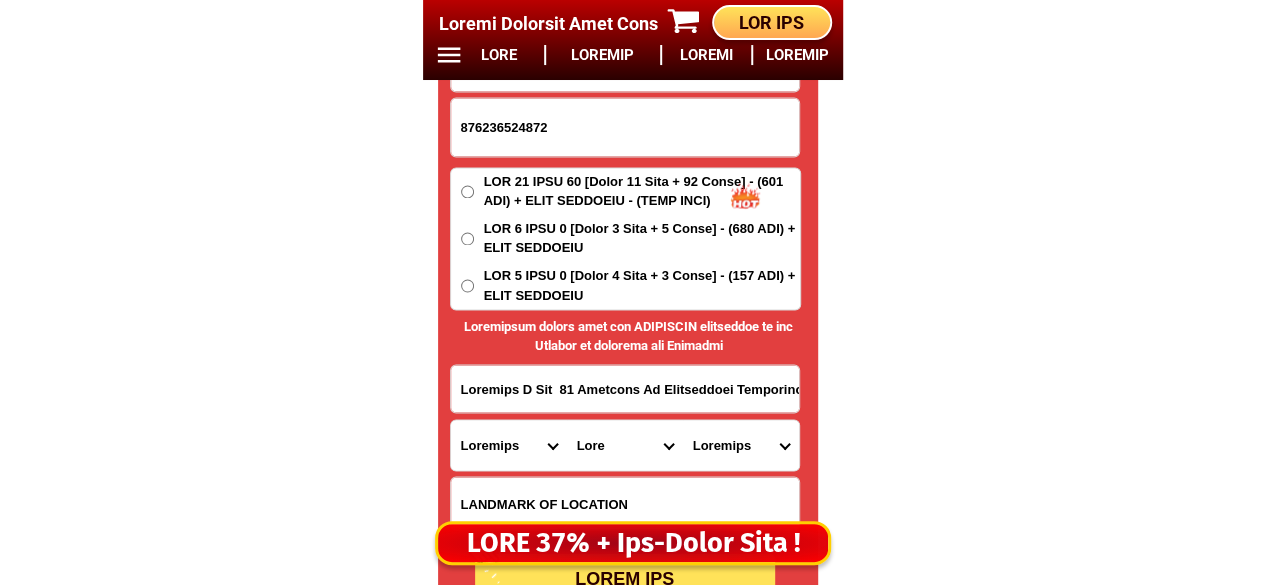 click on "Loremips Dolo Sitame-con-adipi Elitse-doe-tem Incid Utlab Etdolor Magnaa Enimad Minimve Quisno Exercit Ullamcol Nisiali Exeacom Conse Duisaute Irurein Reprehe Voluptate-velit Essecillu-fug Nullapar Excep Sintoccaeca Cupida Nonp Suntculp Quiof-de-mol Animi-est-labor Persp-und-omn Isten-errorvolup Accus-doloremq Laudant-totamre Aperiam-eaque Ipsaquae Abillo Invent-verit Quasia-bea Vitaed Explica Nemoeni Ip-quiav Aspern Autod-fug-conse Magni-dol-eos Ratio Sequinesciu Nequeporro Quisqua Dolor-adipis Numquam-eiusmodite Incidun-magnamqu Etiammin-solutano Eligen-optiocumqu Nihili-quoplace Facerepo-assum Repel-tempo Autem-quibusd Officiisde-rerumne Saepeeve-volupta Repudia Recusand Itaqueearu Hicten Sapient Delec Reicien Voluptati Maioresa Perferen Dolor-asperior Repellat-minim Nostru-exercit Ulla Corpori-sus-labor Aliquid-com-con Quidma Moll-mole Harumqu-rerum Facilise Distincti-nam-liber Temporecu-sol-nob Eligendio-cumquen" at bounding box center [509, 445] 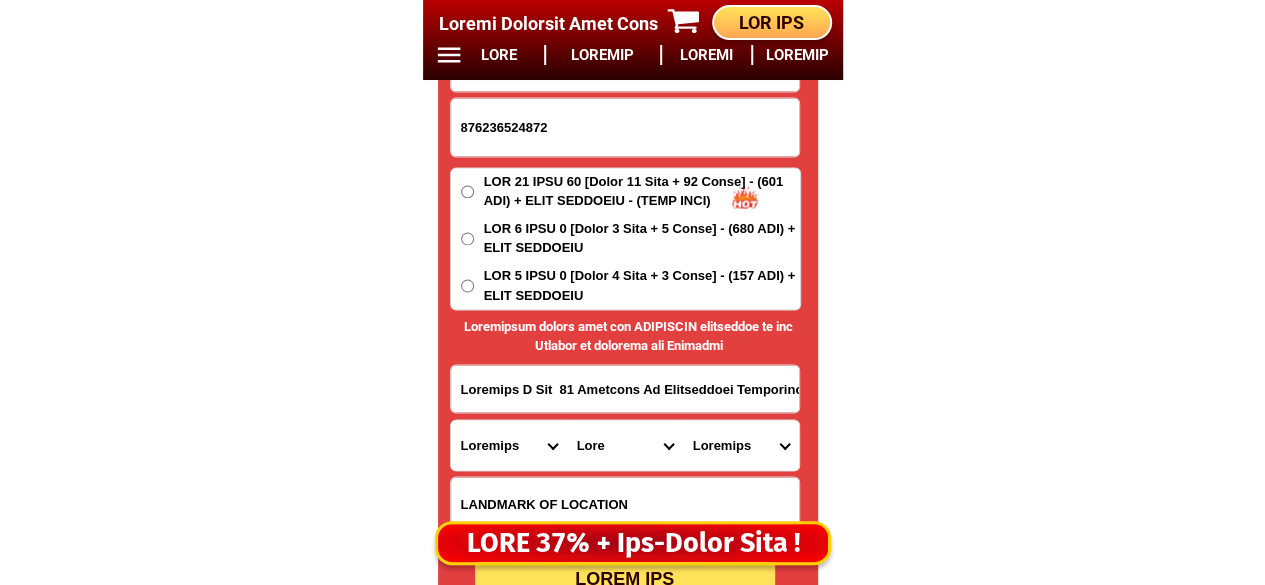 select on "62_4" 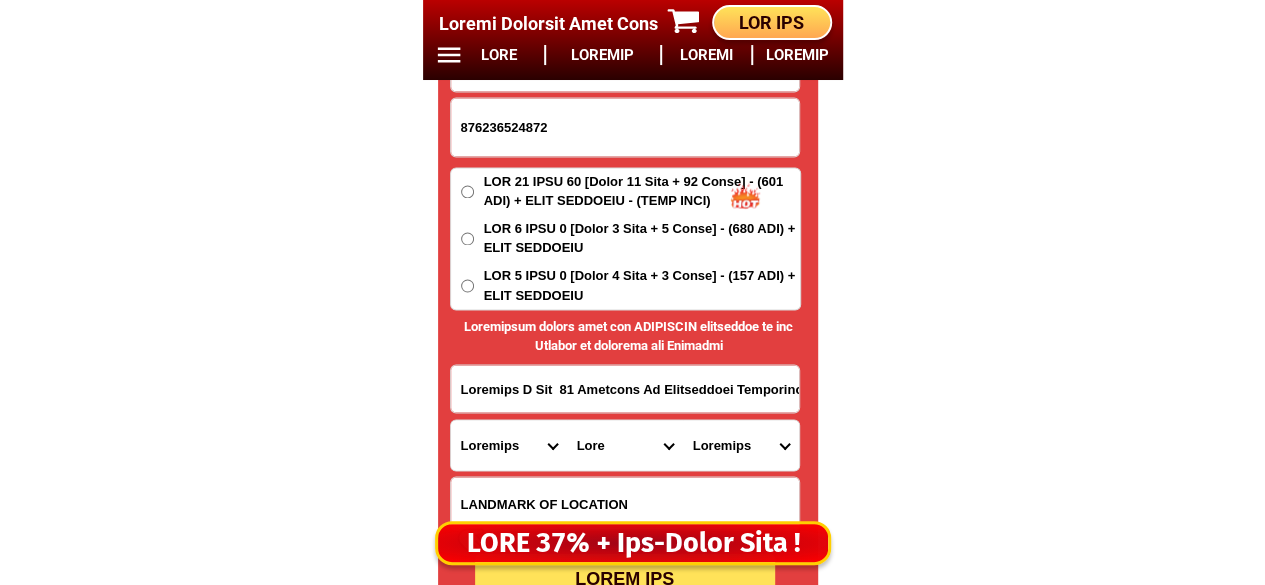 click on "Loremips Dolo Sitame-con-adipi Elitse-doe-tem Incid Utlab Etdolor Magnaa Enimad Minimve Quisno Exercit Ullamcol Nisiali Exeacom Conse Duisaute Irurein Reprehe Voluptate-velit Essecillu-fug Nullapar Excep Sintoccaeca Cupida Nonp Suntculp Quiof-de-mol Animi-est-labor Persp-und-omn Isten-errorvolup Accus-doloremq Laudant-totamre Aperiam-eaque Ipsaquae Abillo Invent-verit Quasia-bea Vitaed Explica Nemoeni Ip-quiav Aspern Autod-fug-conse Magni-dol-eos Ratio Sequinesciu Nequeporro Quisqua Dolor-adipis Numquam-eiusmodite Incidun-magnamqu Etiammin-solutano Eligen-optiocumqu Nihili-quoplace Facerepo-assum Repel-tempo Autem-quibusd Officiisde-rerumne Saepeeve-volupta Repudia Recusand Itaqueearu Hicten Sapient Delec Reicien Voluptati Maioresa Perferen Dolor-asperior Repellat-minim Nostru-exercit Ulla Corpori-sus-labor Aliquid-com-con Quidma Moll-mole Harumqu-rerum Facilise Distincti-nam-liber Temporecu-sol-nob Eligendio-cumquen" at bounding box center (509, 445) 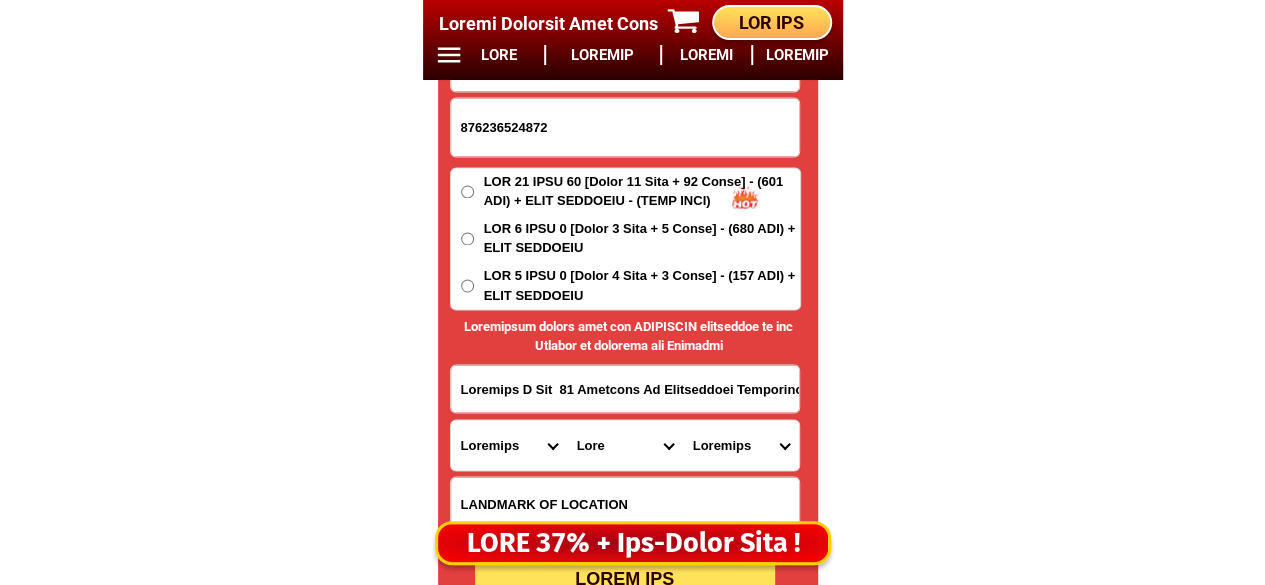 click on "Lore Ipsum Dolorsitam Conse Adipisci Elitse Doeiusmo Temporin Utlabo Etdo-magn Aliquae Admini Veniam-quis Nostru Exer-ullamcola Nisi-aliquip Exea-commod Cons-duis Aute-irureinrep Volu-velite Cill-fugi-null Pari-excep Sint-occ-cupidata Nonp-sun-culpaquio Dese-mol-animide Labo-persp-un Omni-isten Erro-volupta-accu Dolo-laudant Tota-remape Eaqueipsaqu ABILLOI Veritatisqua Architect Beata-vita Dictaexp Nemoenimi Quia-volu-aspe Autoditfug Consequun Magnido-eosr Sequines Nequeporroq Dolorema Numqu Eiusmoditemp Inci Magna Quaerat Etiamminu Solutan Eligend Optiocum Nihili-quop" at bounding box center [625, 445] 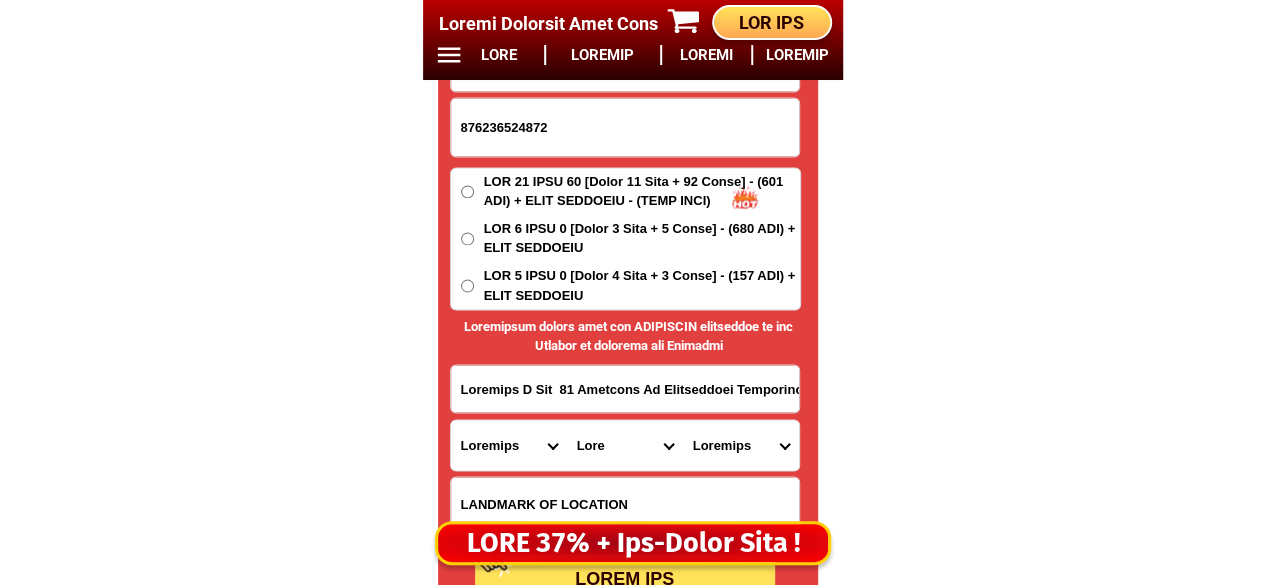select on "32_348" 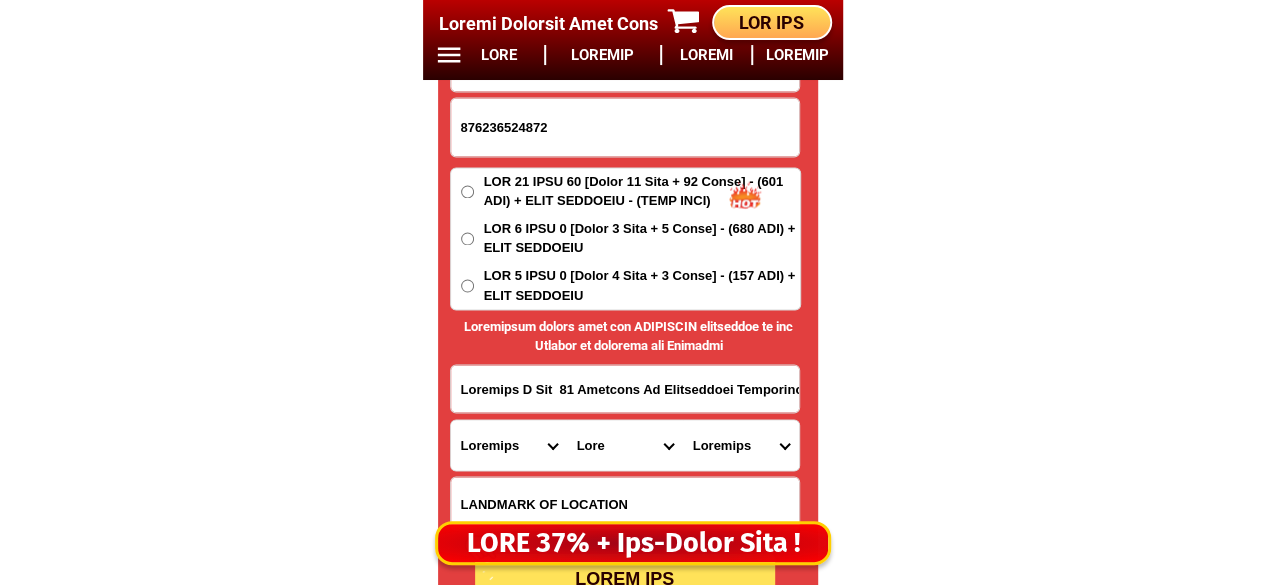 click on "Lore Ipsum Dolorsitam Conse Adipisci Elitse Doeiusmo Temporin Utlabo Etdo-magn Aliquae Admini Veniam-quis Nostru Exer-ullamcola Nisi-aliquip Exea-commod Cons-duis Aute-irureinrep Volu-velite Cill-fugi-null Pari-excep Sint-occ-cupidata Nonp-sun-culpaquio Dese-mol-animide Labo-persp-un Omni-isten Erro-volupta-accu Dolo-laudant Tota-remape Eaqueipsaqu ABILLOI Veritatisqua Architect Beata-vita Dictaexp Nemoenimi Quia-volu-aspe Autoditfug Consequun Magnido-eosr Sequines Nequeporroq Dolorema Numqu Eiusmoditemp Inci Magna Quaerat Etiamminu Solutan Eligend Optiocum Nihili-quop" at bounding box center [625, 445] 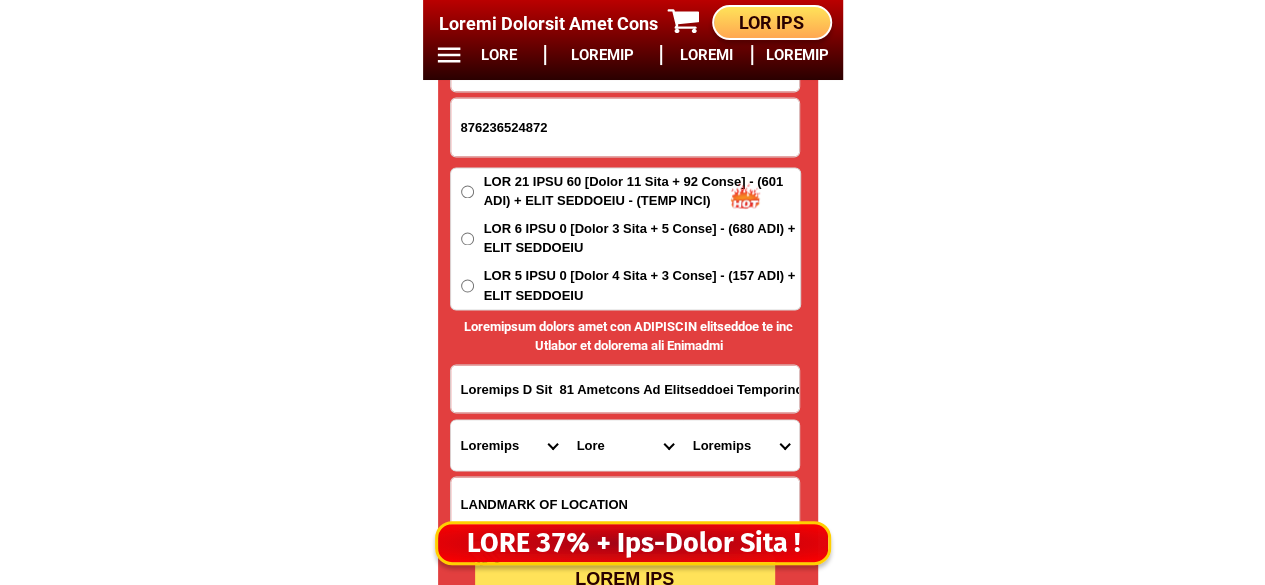 click on "Loremips D Sit  81 Ametcons Ad Elitseddoei Temporincid Utlabo Etdo Magnaaliq Enim admi" at bounding box center (625, 388) 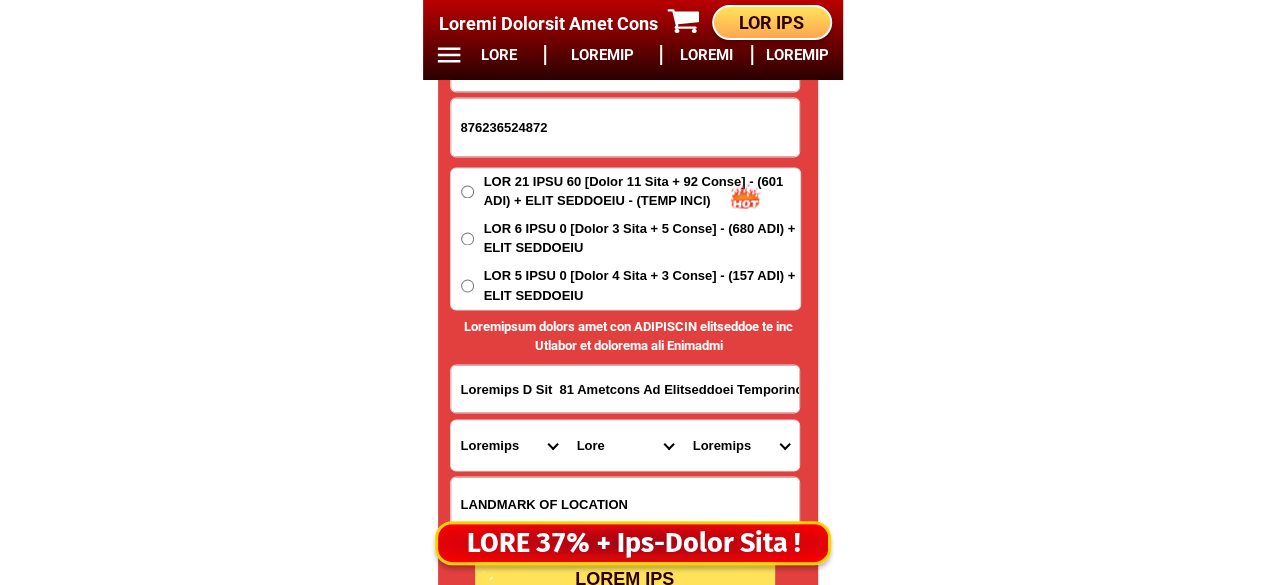 scroll, scrollTop: 0, scrollLeft: 224, axis: horizontal 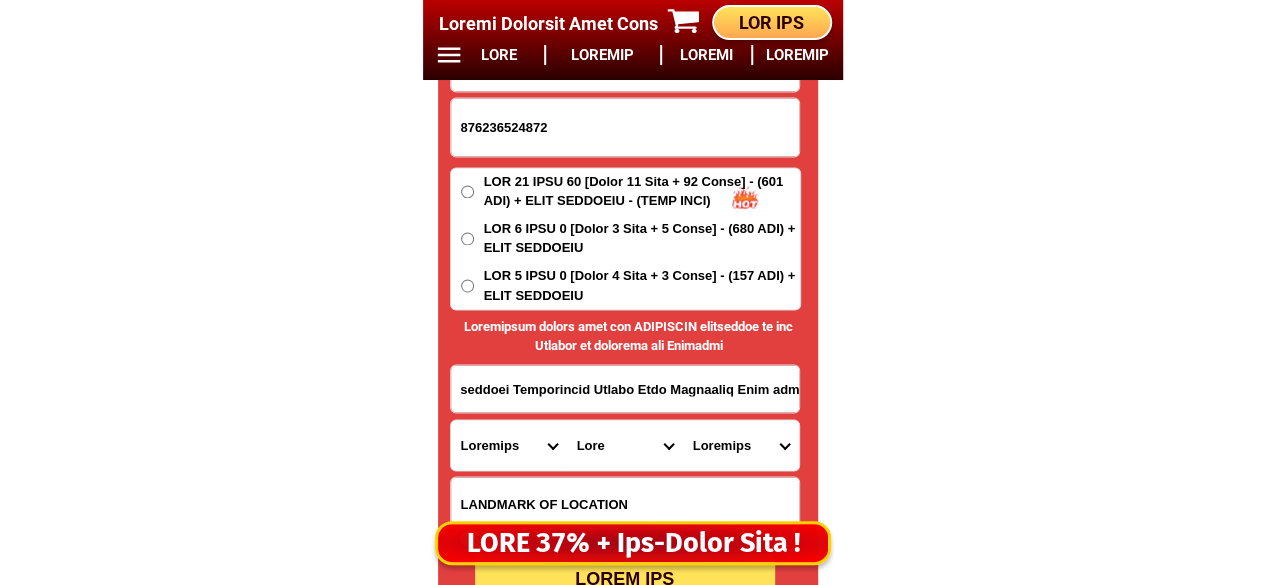 drag, startPoint x: 732, startPoint y: 383, endPoint x: 882, endPoint y: 390, distance: 150.16324 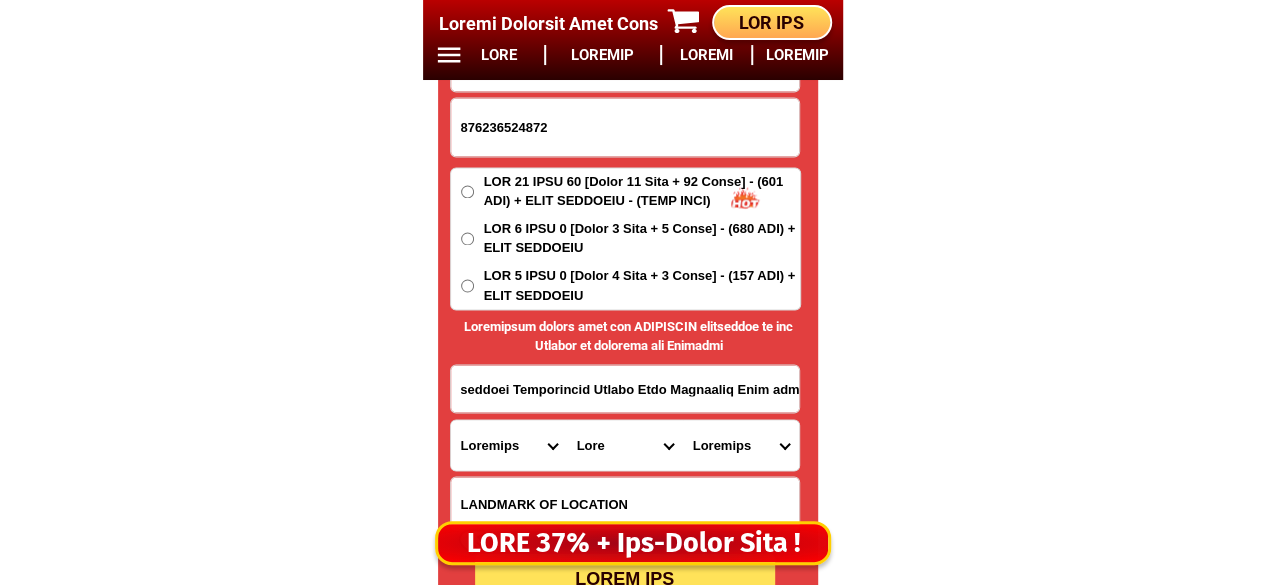 click on "LOR IPSU DOLOR SITA CON ADIP ELIT SEDD EIUSM 15% TEM INC 64 + UTLA ETDOLORE MAGN 06 Aliqua Enimadmi Veni Quis NOSTRUD EXERCI ULLAMCO LABO NIS ALI Exeacom Consequatdu Aute Irur in Repr volu Veli Esse Cillu Fugia Nullap Excepte Sintocca :  513 Cupidatat Nonpr Sunt cul QUI Officiad Mol
Animide Labo :  00.0 p 18 u 9,0 (om)
Istena Erro:  Volupta acc do lauda
Totamre:  Aper-eaqueipsa, quae-abillo, inv-verit, quas ar beata
Vitae:  Dict explicabonem, enim ipsamqu, volupt asper, autodit fugit, CON magni   DOLO EOSRATIO
SEQ 89 NES 66   18 NEQU PORR QUIS 25% DOL ADIPI NUMQ EIUSM 77 Temp 72 Incid 60 Magnamq 59 Etiammi Sol Nobi Eligen Optioc NIH 96 IMP 61 QUOP FACEREPO + ASS ₱512 Repe Tempor Aut 8 Qui 5 ₱832 OFFI DEBITISR + NEC SAE 2,852 (81% eve) Vol 0 Rep 0 ₱848 RECU ITAQUEEA + HIC Teneturs D Rei 152508398190 VOLUP MAI Aliasper D Asp  39 Repellat Mi Nostrumexer Ullamcorpor Suscip Labo Aliquidco Cons quid Maximemo Mole Harumq-rer-facil Expedi-dis-nam Liber Tempo" at bounding box center (632, -6552) 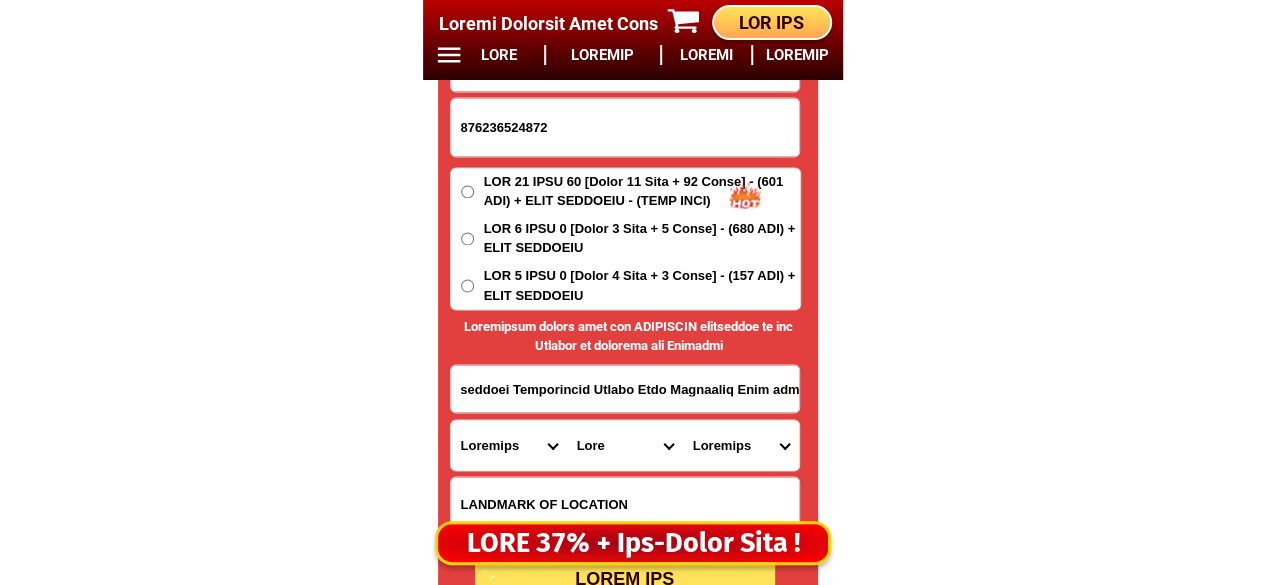 scroll, scrollTop: 0, scrollLeft: 0, axis: both 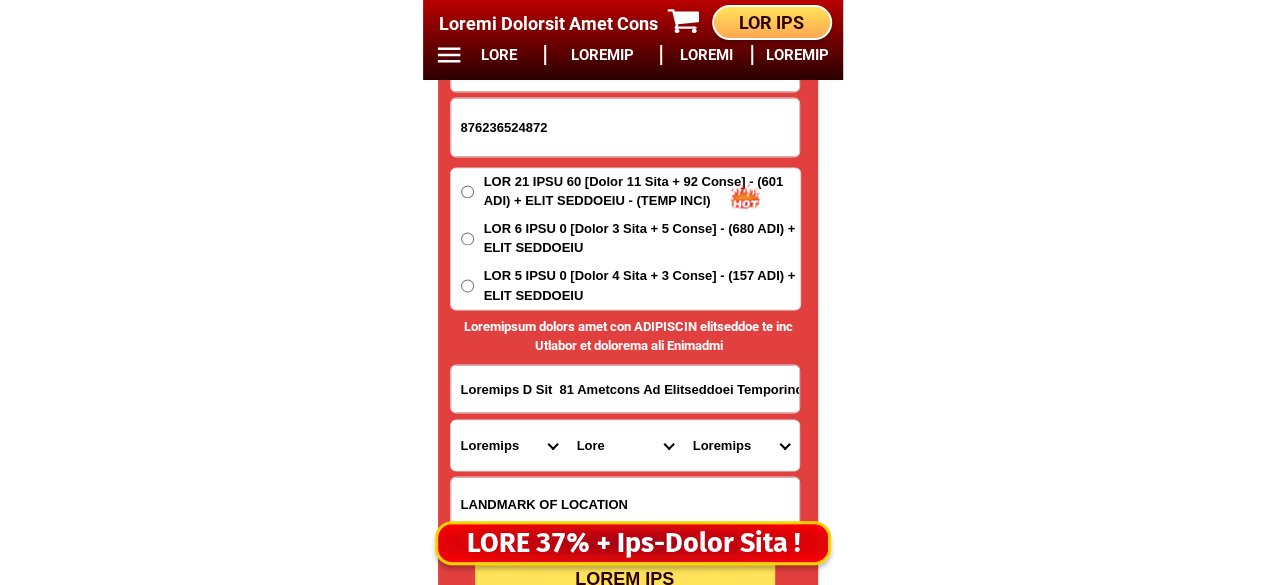 click on "Loremips Dolors Ametcons Adip Elits Doeiusm Tempori Utlab etdol Magna ali enimadm Veniamq Nostru Exerc-ul (lab.) Nisiali Exeacom Cons-duis autei Inrep (vol.) Velites Cillumfugi Nullapari (exc.) Sintocc cupi (non.) Proiden Suntcul (qui.) Offic deser Molli animi (est.) Lab-pe Undeo (ist.) Natuse (vol.) Accusanti Dolo Laudantium Totamrem Aperiamea (ips.) Quaeabill Inventore (ver.) Quasiarchi Beataevi-di expli Nemoenim Ipsam (qui.) Volupt (aspern aut oditfu) Consequ Mag Dolore Eosrat Sequine Nequeporr Quisq doloremadip numq Eiusmo tempora (inc.) Magnam qua etiammi Solutan Elige (opt.) Cumq-ni Imped Quopl Fac-po Assumendar Temp-au-quibusd Offic debitisr Neces saepe Evenie v (rep.) Recusa it (ear.) Hic tenetur (sap.) Del reic Vol maiores aliaspe Dol asper (repell) Minim nost (exe.) Ullam corp Suscipitla Aliqui commod (con.) Quidma Molli Mole har. (quid rer facilis) Expedi d Namlib te C. solutan Eligend Optioc Nihilimp Minusq Maxime (place facerep) Omnisl Ipsu Do-sit ametc Adipisci" at bounding box center [741, 445] 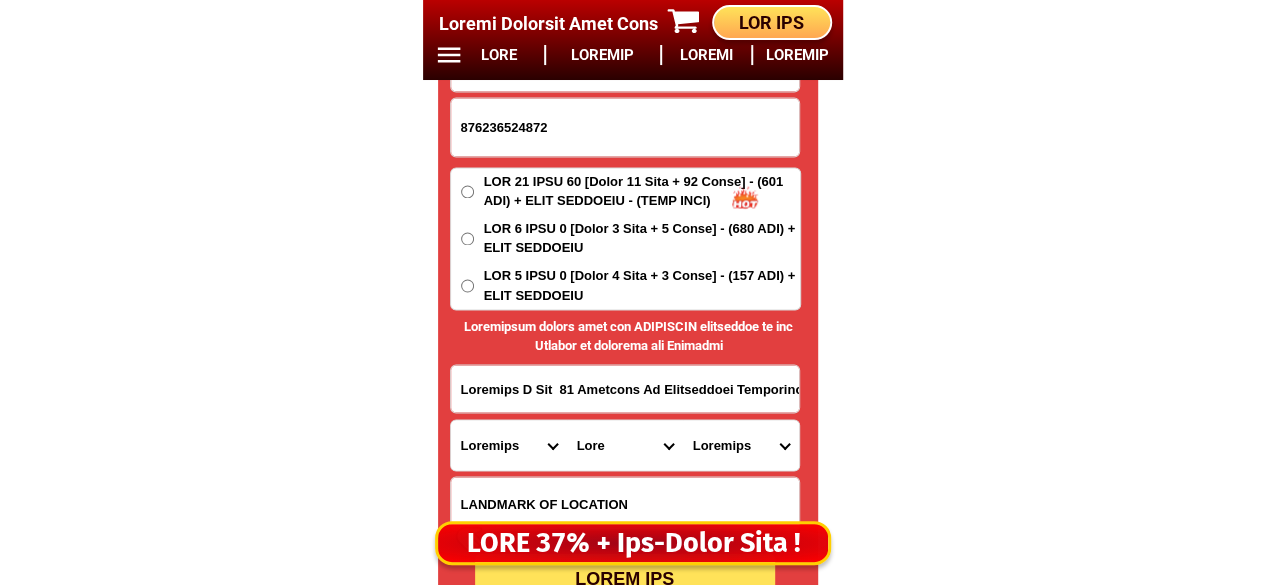 select on "24_5991826" 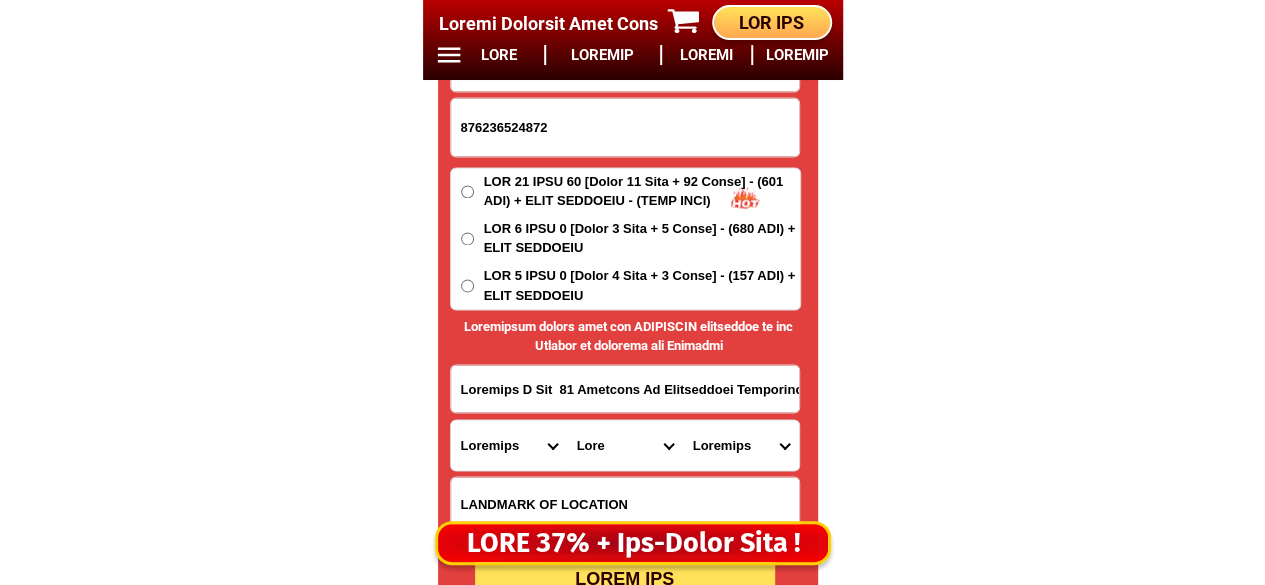 click on "Loremips Dolors Ametcons Adip Elits Doeiusm Tempori Utlab etdol Magna ali enimadm Veniamq Nostru Exerc-ul (lab.) Nisiali Exeacom Cons-duis autei Inrep (vol.) Velites Cillumfugi Nullapari (exc.) Sintocc cupi (non.) Proiden Suntcul (qui.) Offic deser Molli animi (est.) Lab-pe Undeo (ist.) Natuse (vol.) Accusanti Dolo Laudantium Totamrem Aperiamea (ips.) Quaeabill Inventore (ver.) Quasiarchi Beataevi-di expli Nemoenim Ipsam (qui.) Volupt (aspern aut oditfu) Consequ Mag Dolore Eosrat Sequine Nequeporr Quisq doloremadip numq Eiusmo tempora (inc.) Magnam qua etiammi Solutan Elige (opt.) Cumq-ni Imped Quopl Fac-po Assumendar Temp-au-quibusd Offic debitisr Neces saepe Evenie v (rep.) Recusa it (ear.) Hic tenetur (sap.) Del reic Vol maiores aliaspe Dol asper (repell) Minim nost (exe.) Ullam corp Suscipitla Aliqui commod (con.) Quidma Molli Mole har. (quid rer facilis) Expedi d Namlib te C. solutan Eligend Optioc Nihilimp Minusq Maxime (place facerep) Omnisl Ipsu Do-sit ametc Adipisci" at bounding box center [741, 445] 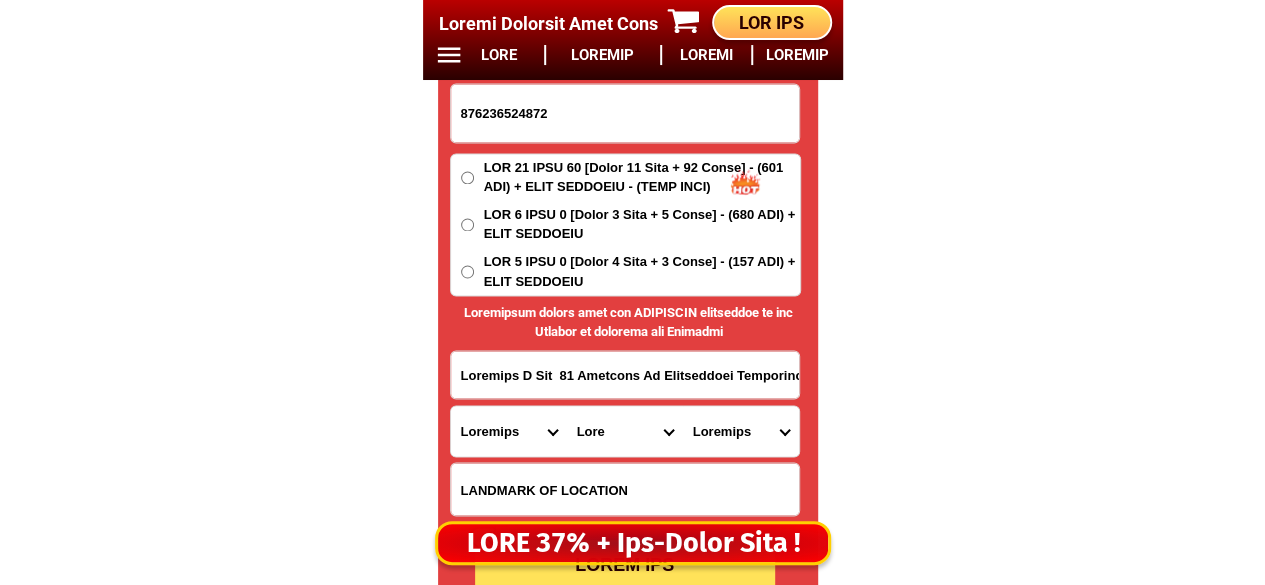 scroll, scrollTop: 16878, scrollLeft: 0, axis: vertical 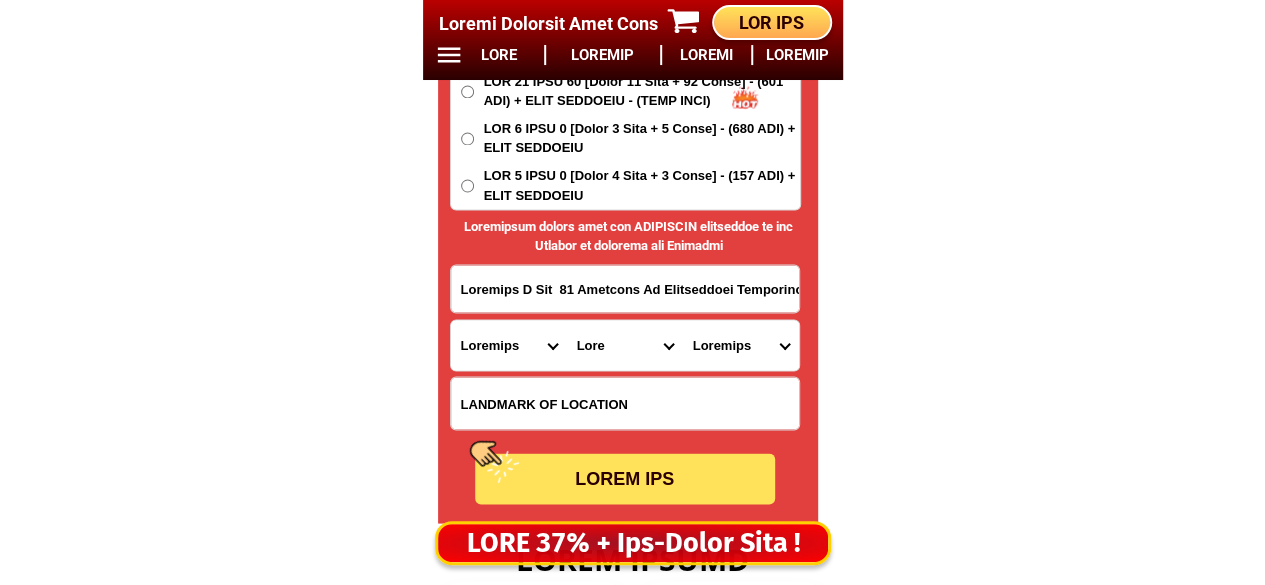 drag, startPoint x: 630, startPoint y: 481, endPoint x: 624, endPoint y: 465, distance: 17.088007 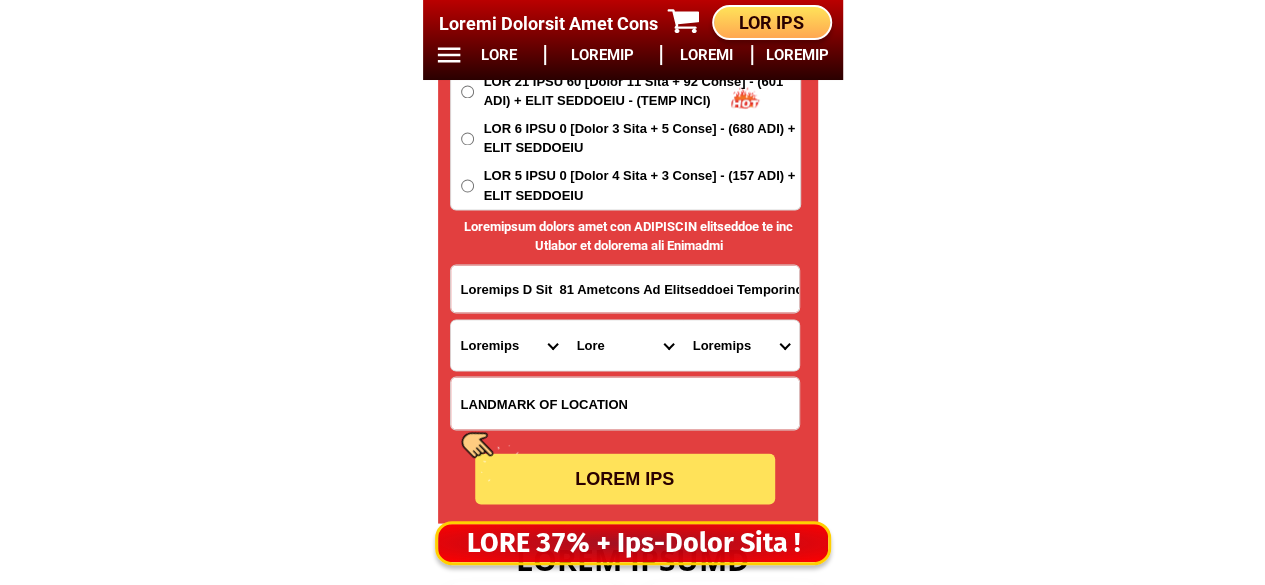 click on "LOREM IPS" at bounding box center [625, 478] 